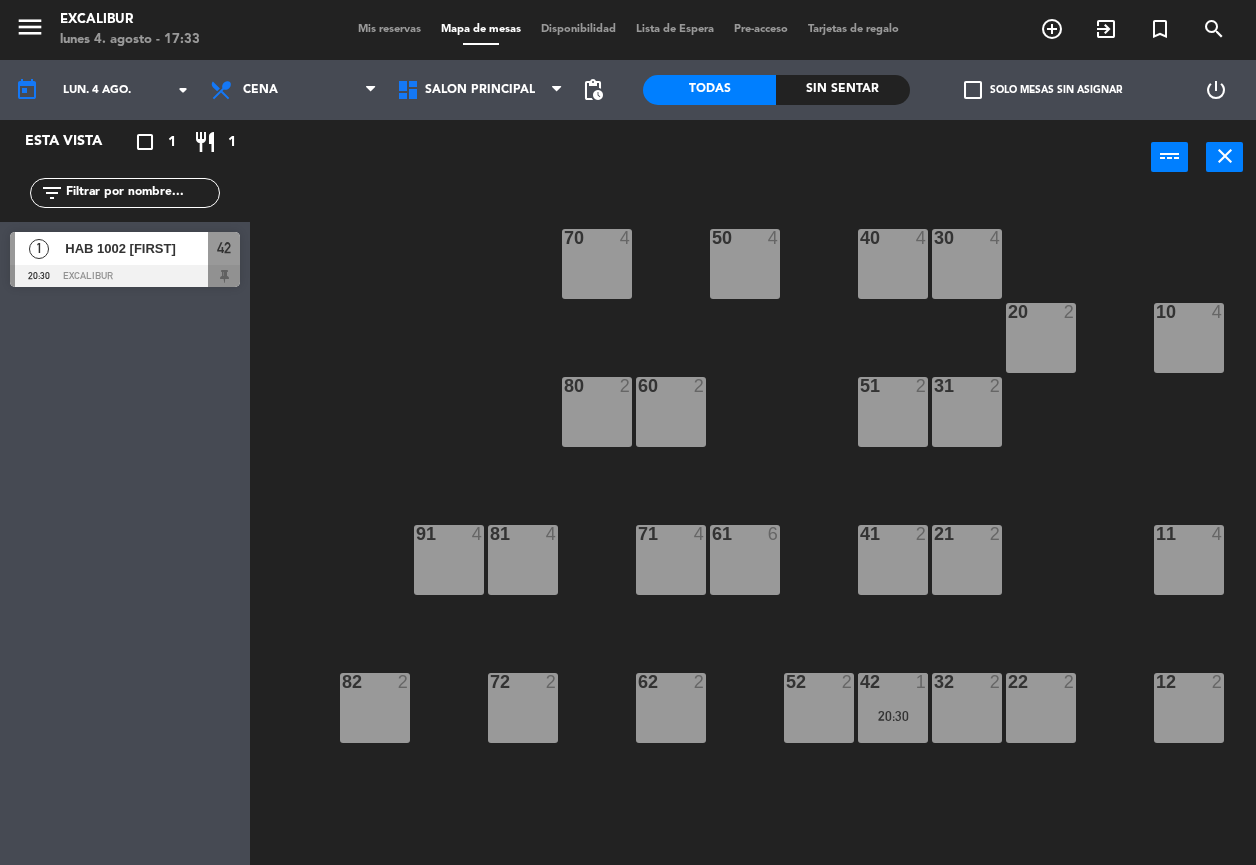 scroll, scrollTop: 0, scrollLeft: 0, axis: both 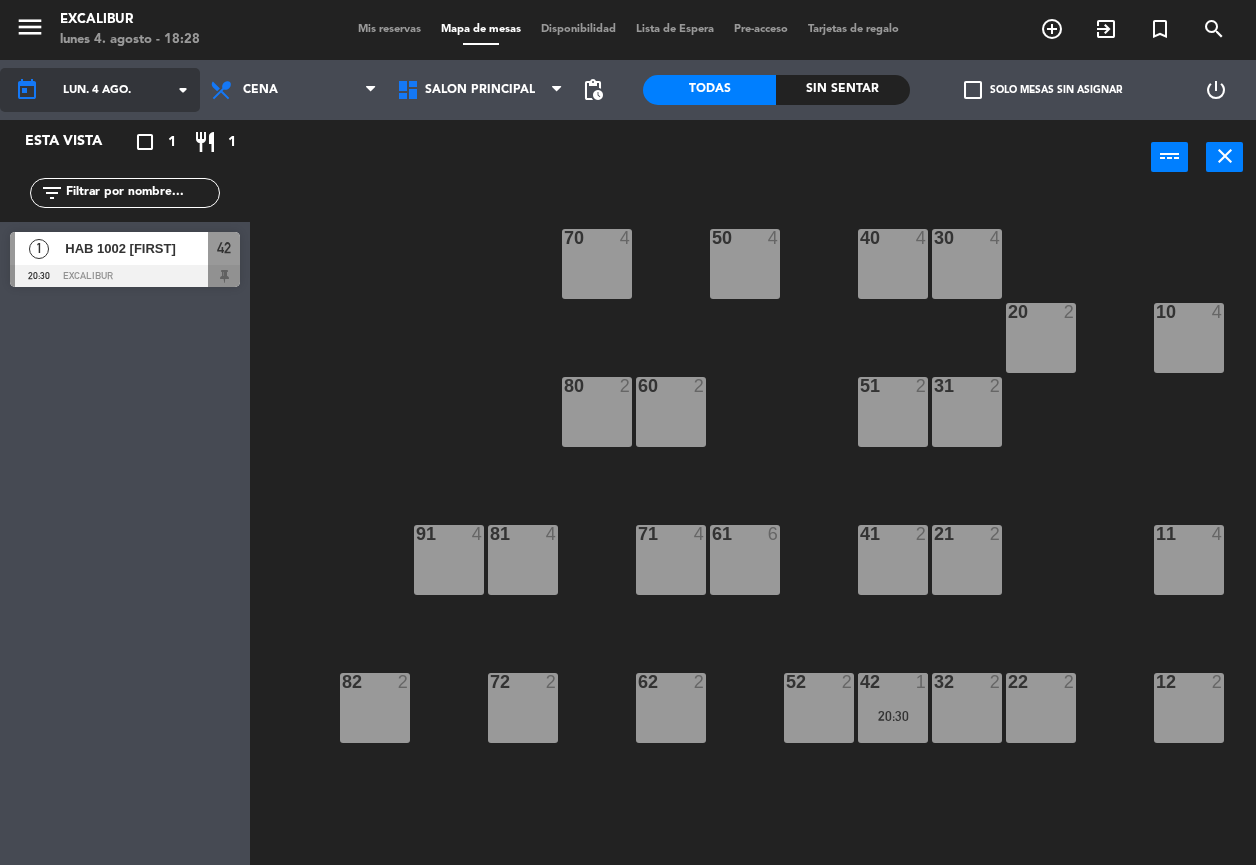 click on "lun. 4 ago." 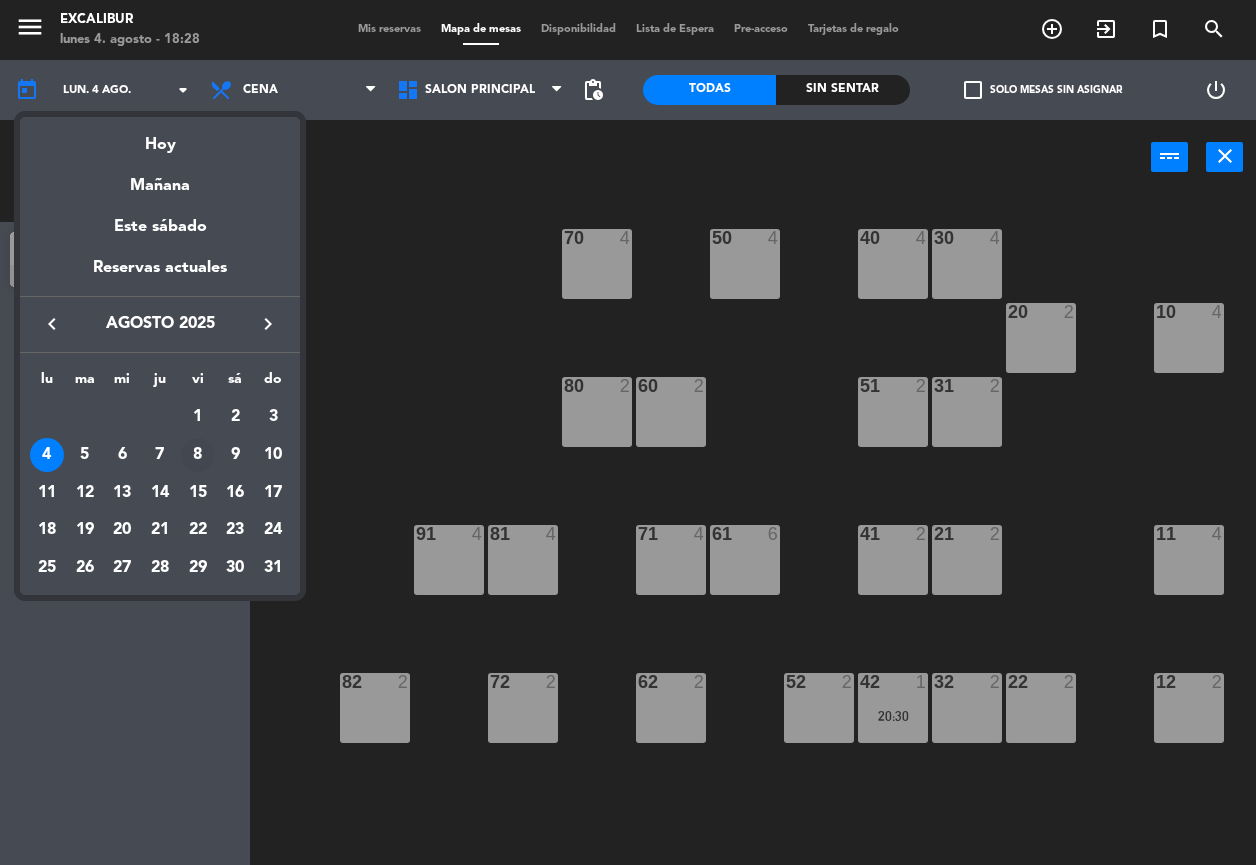 click on "8" at bounding box center [198, 455] 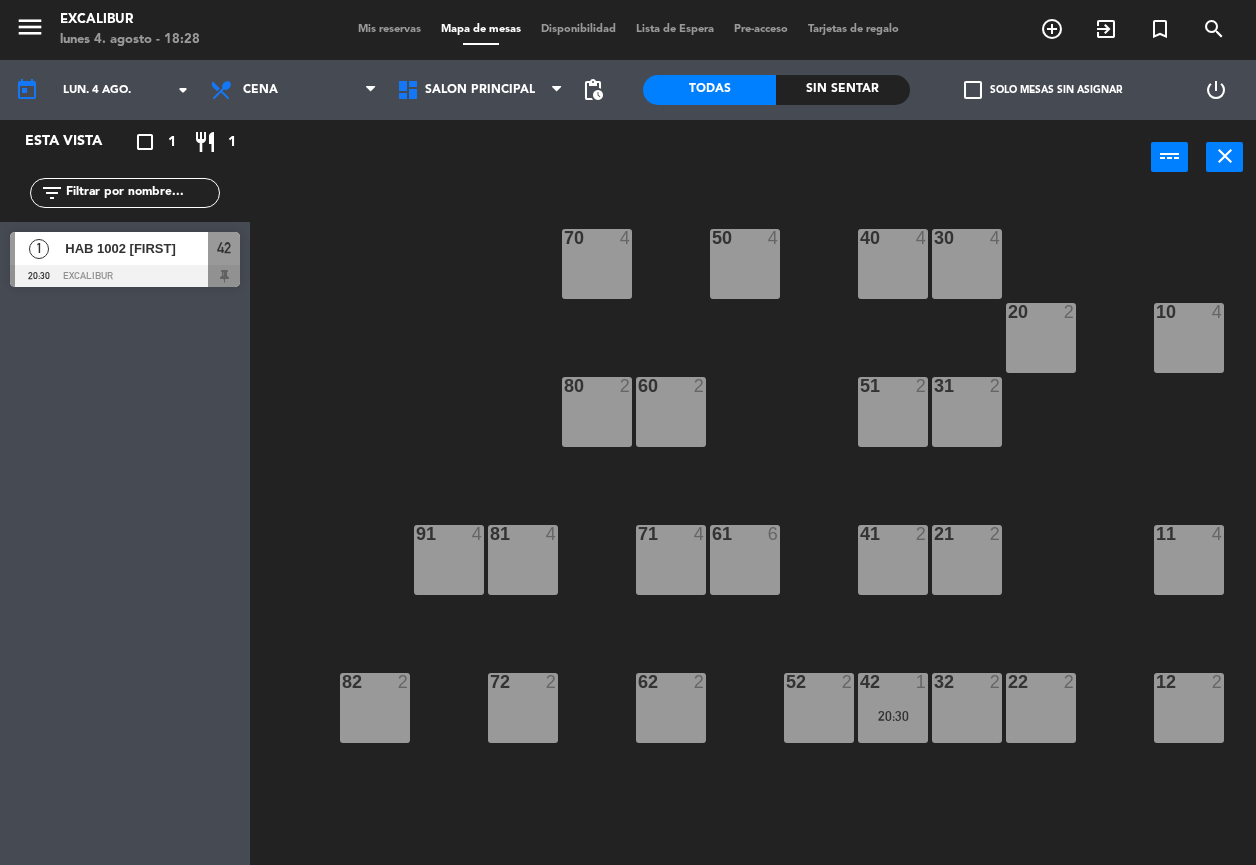 type on "vie. 8 ago." 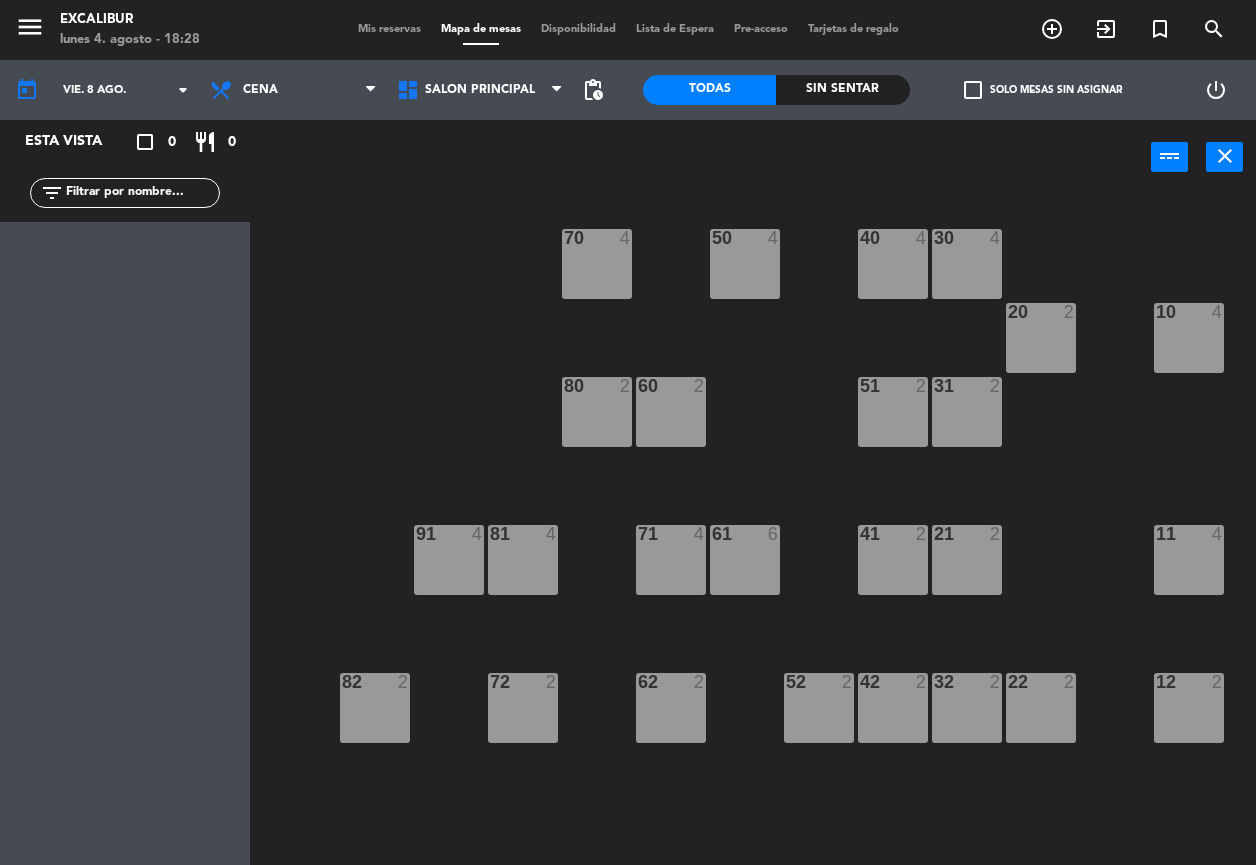 click on "10  4" at bounding box center (1189, 338) 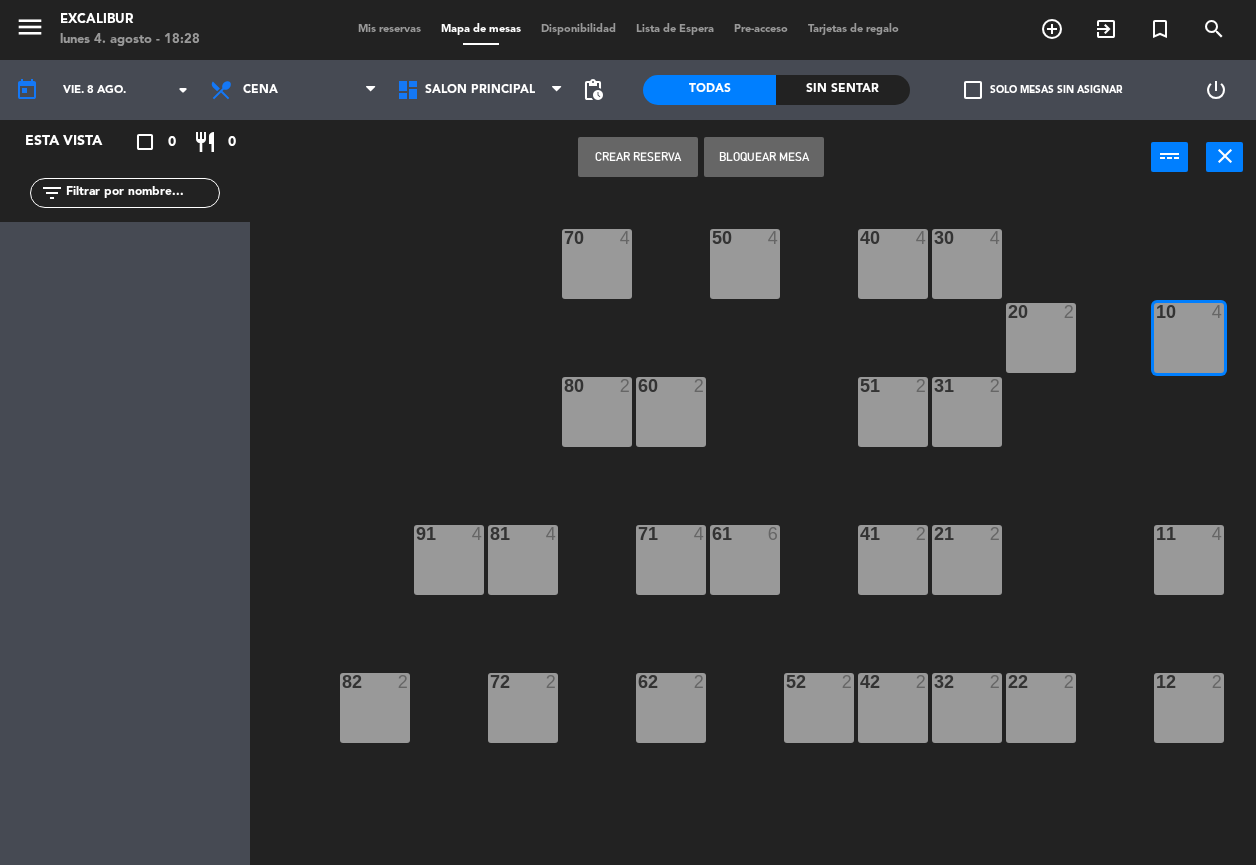 click on "Crear Reserva" at bounding box center [638, 157] 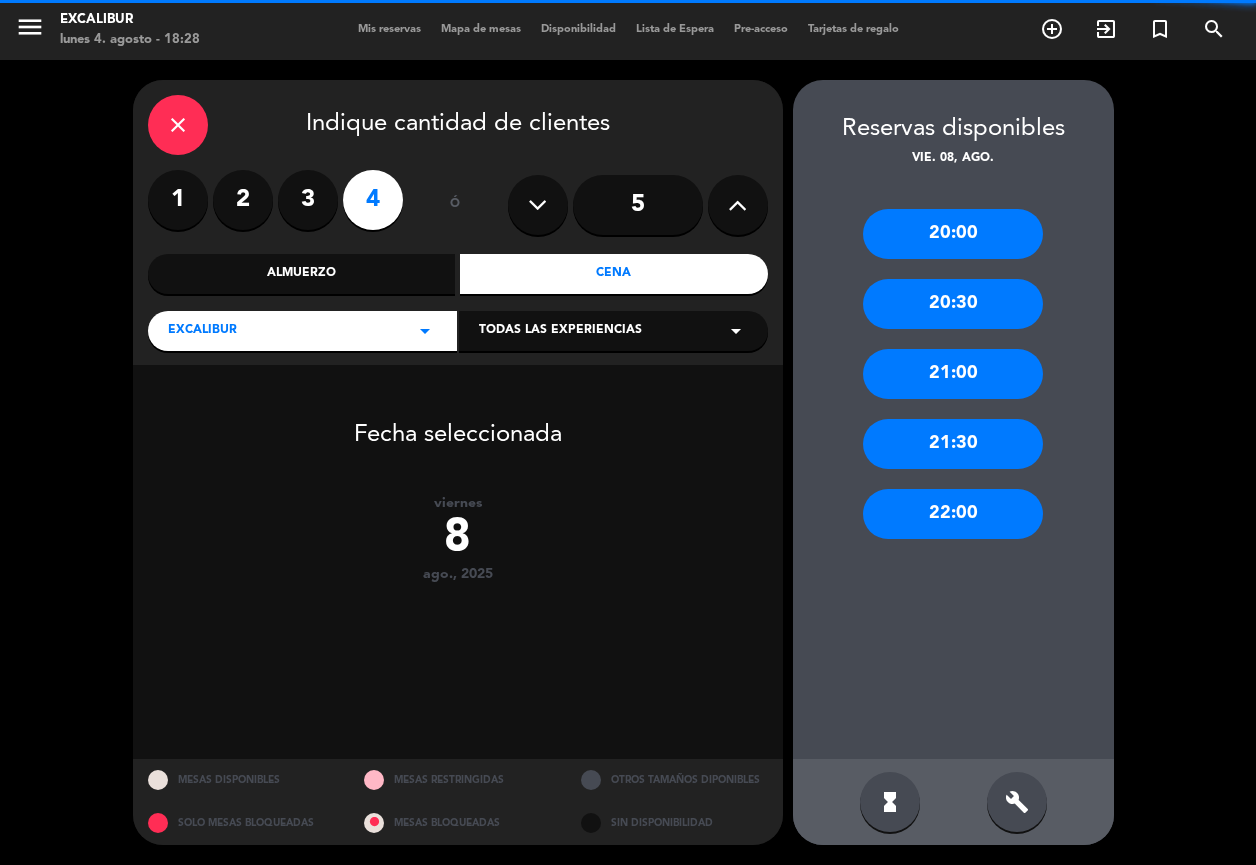 click at bounding box center [737, 205] 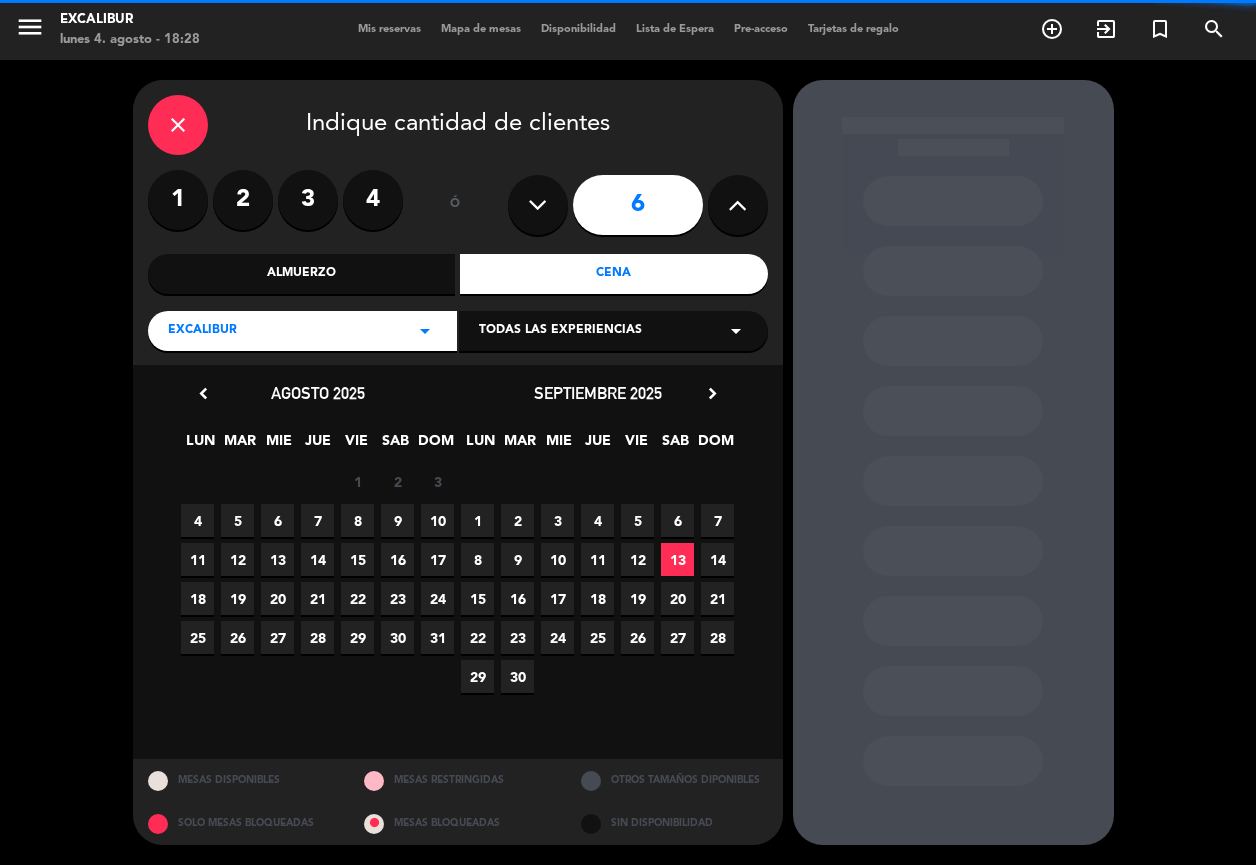 click at bounding box center [737, 205] 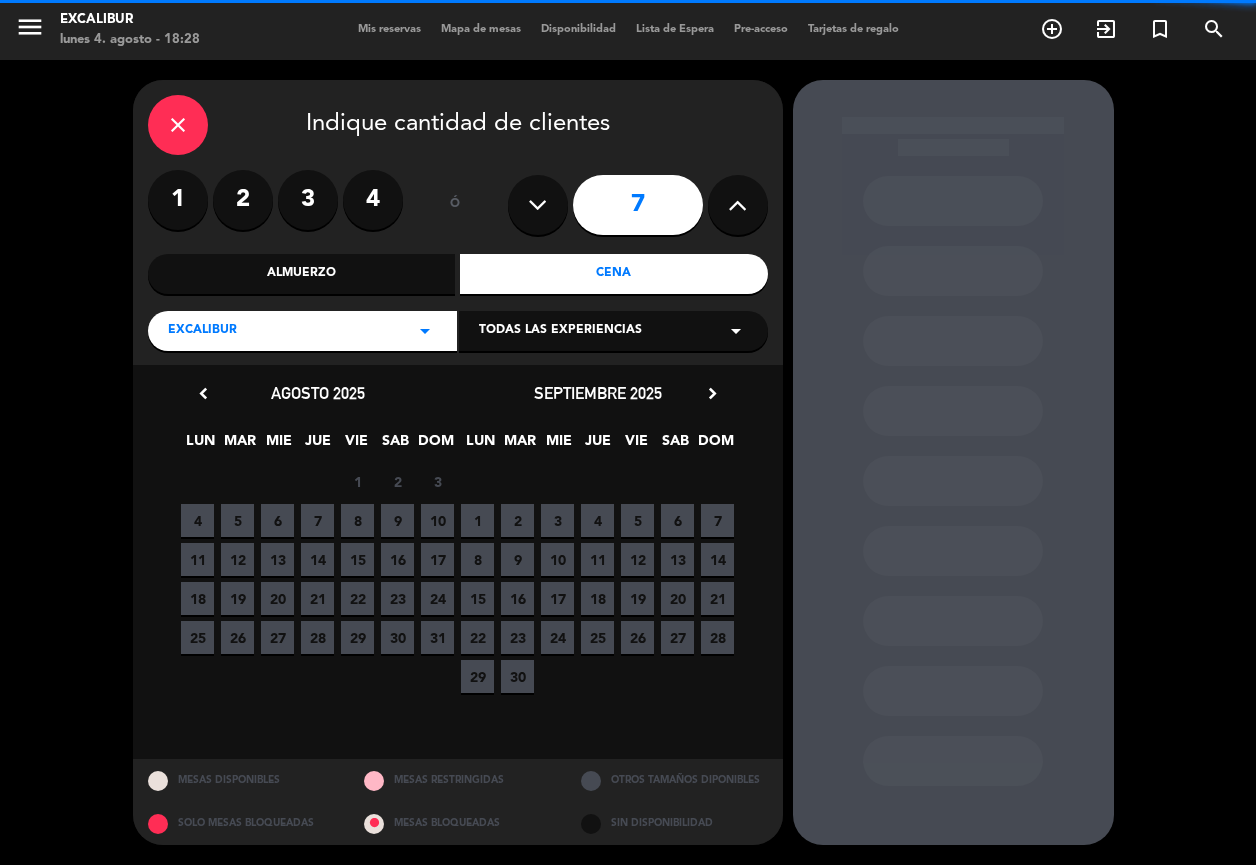 click at bounding box center (738, 205) 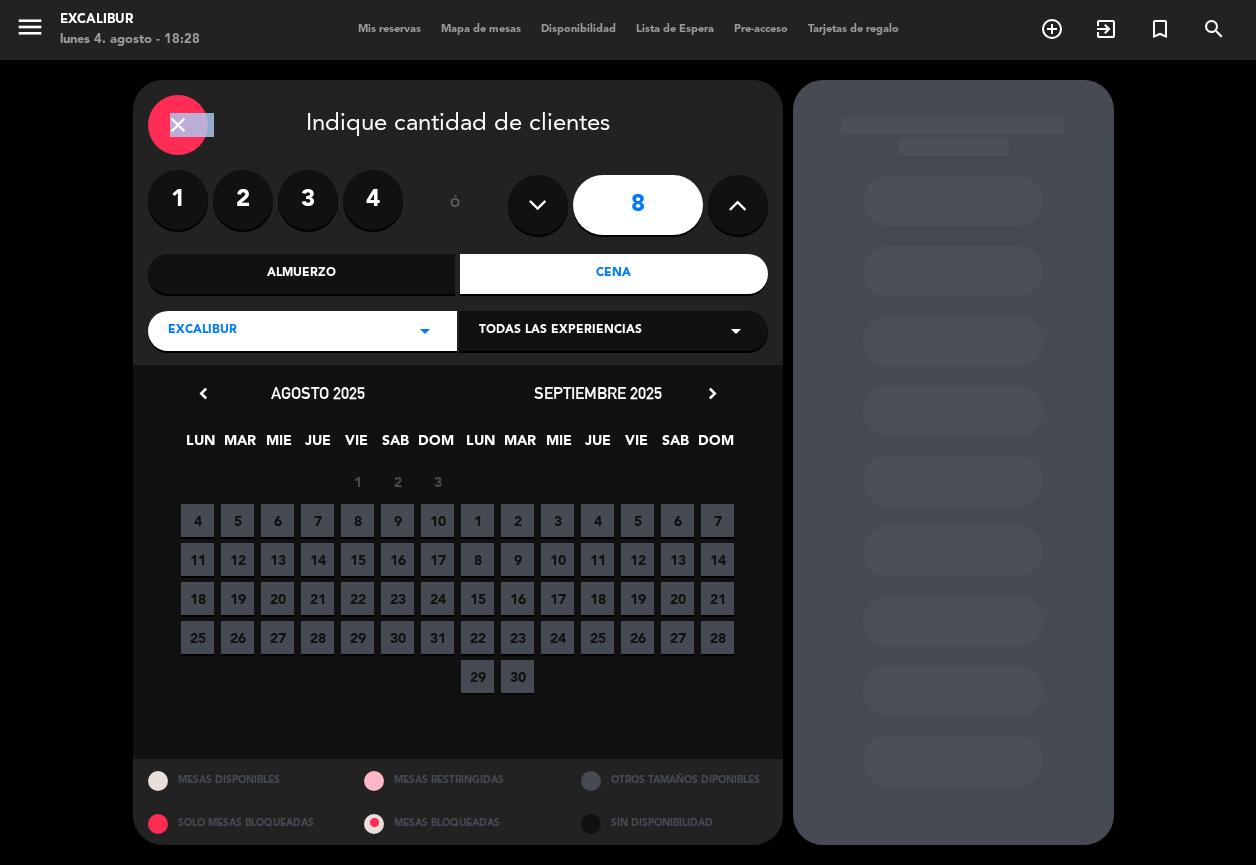 click on "close   Indique cantidad de clientes" at bounding box center (458, 125) 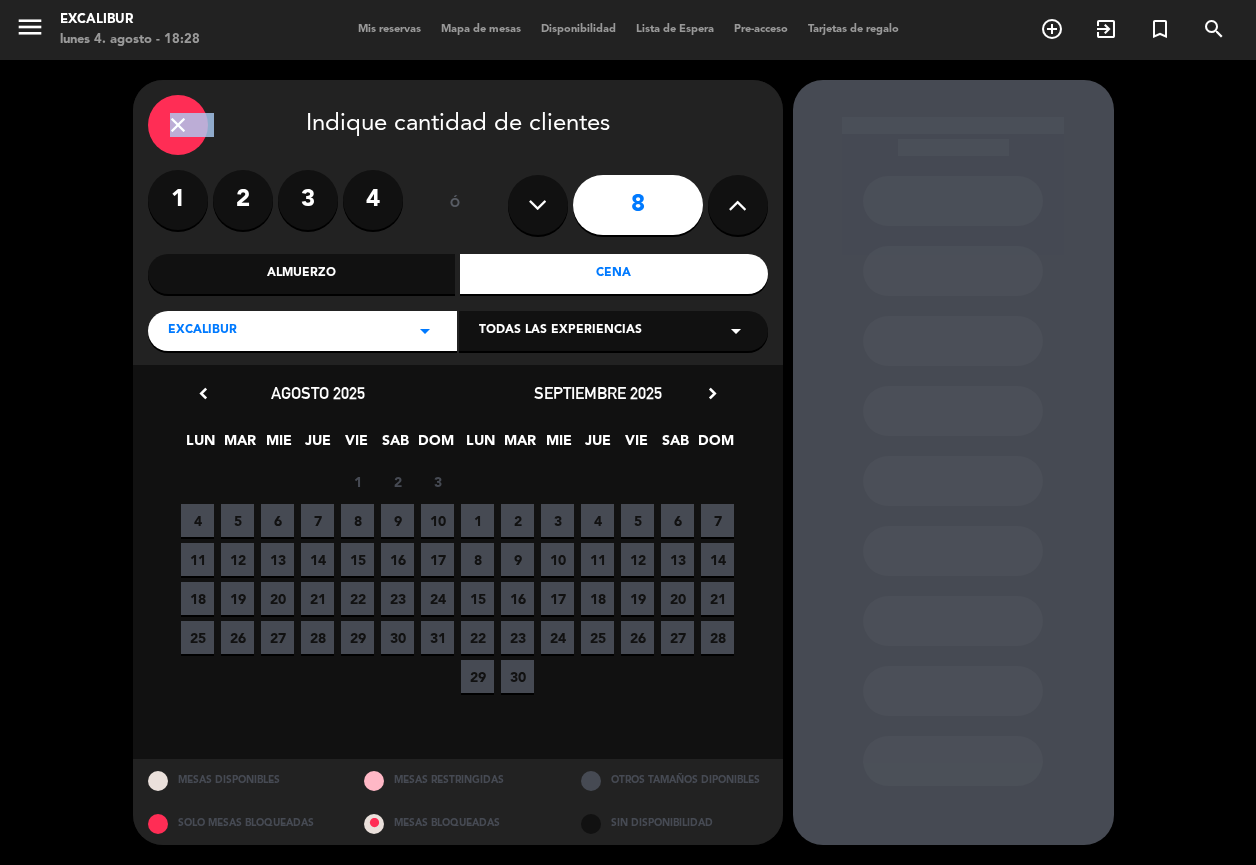 click on "close" at bounding box center [178, 125] 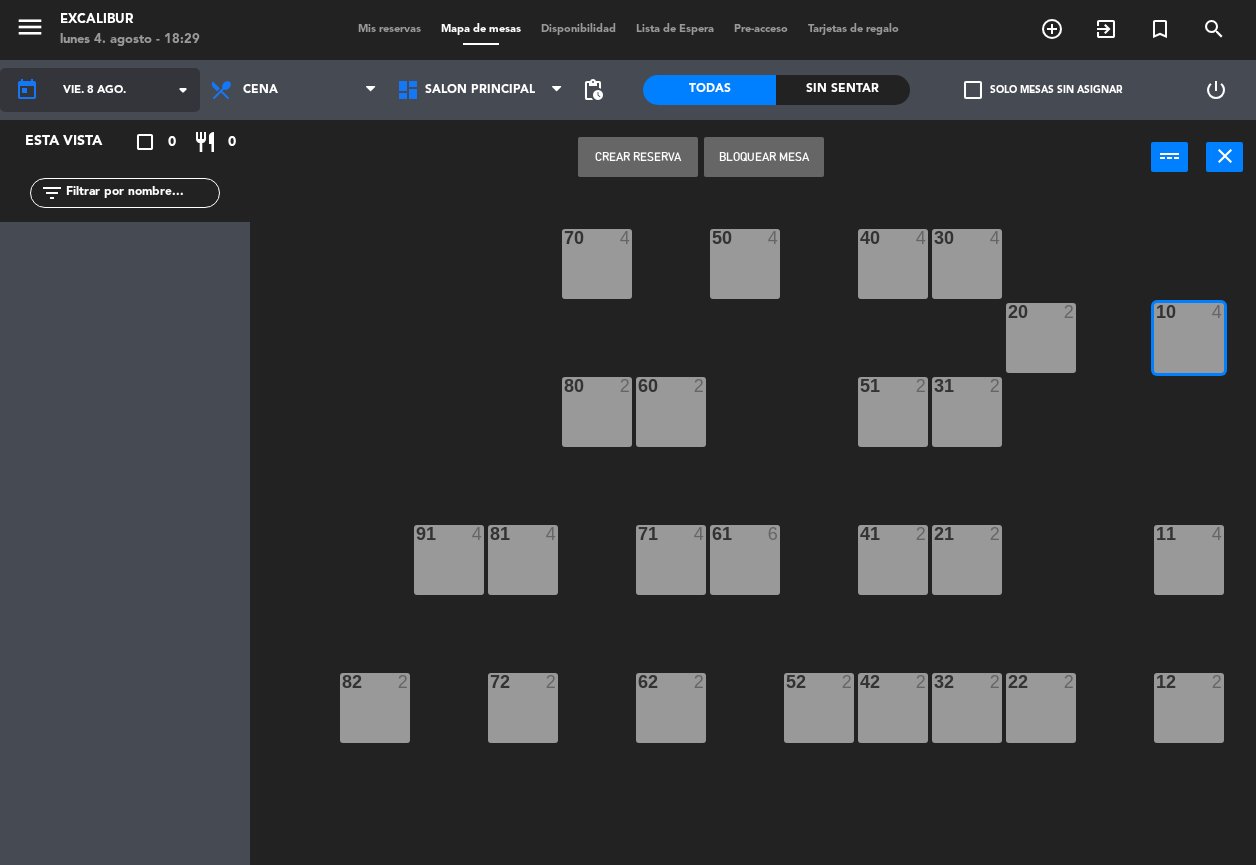 click on "vie. 8 ago." 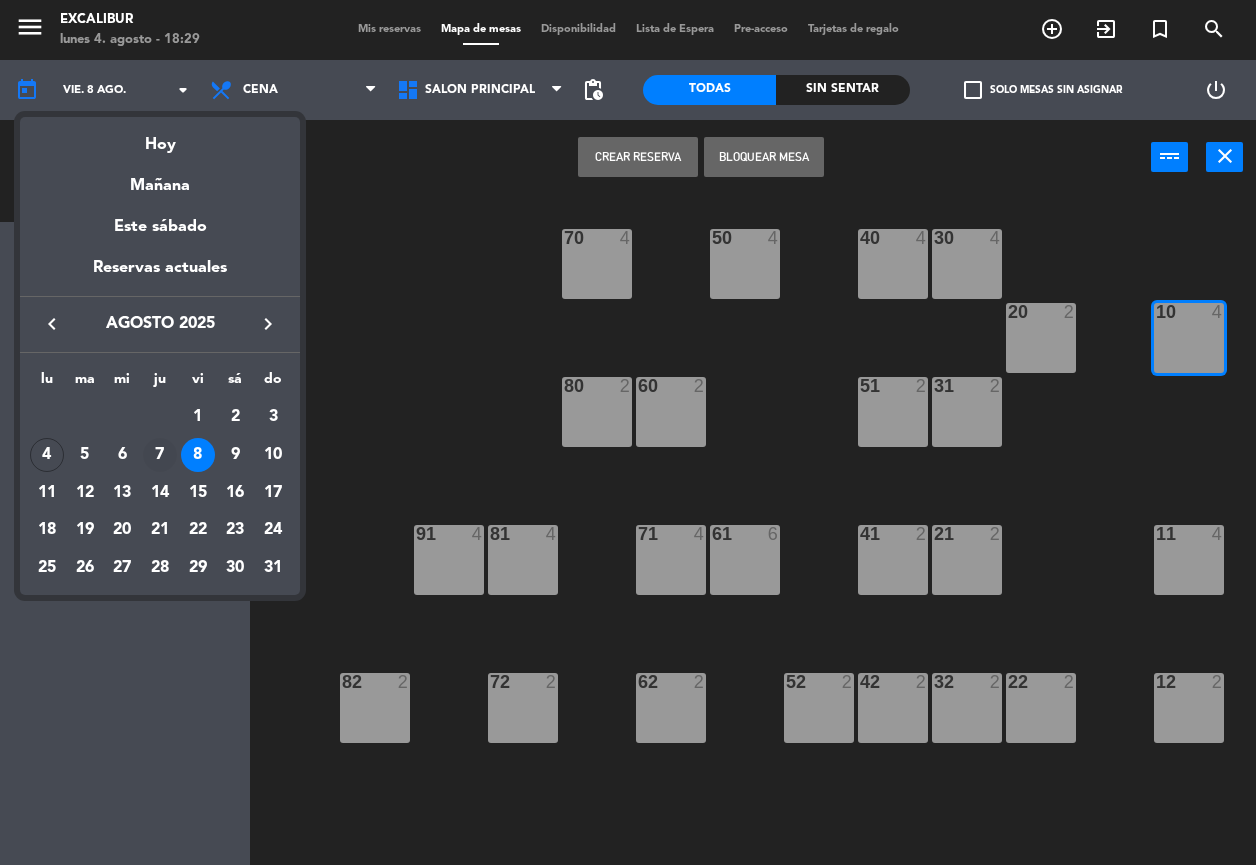 click on "7" at bounding box center (160, 455) 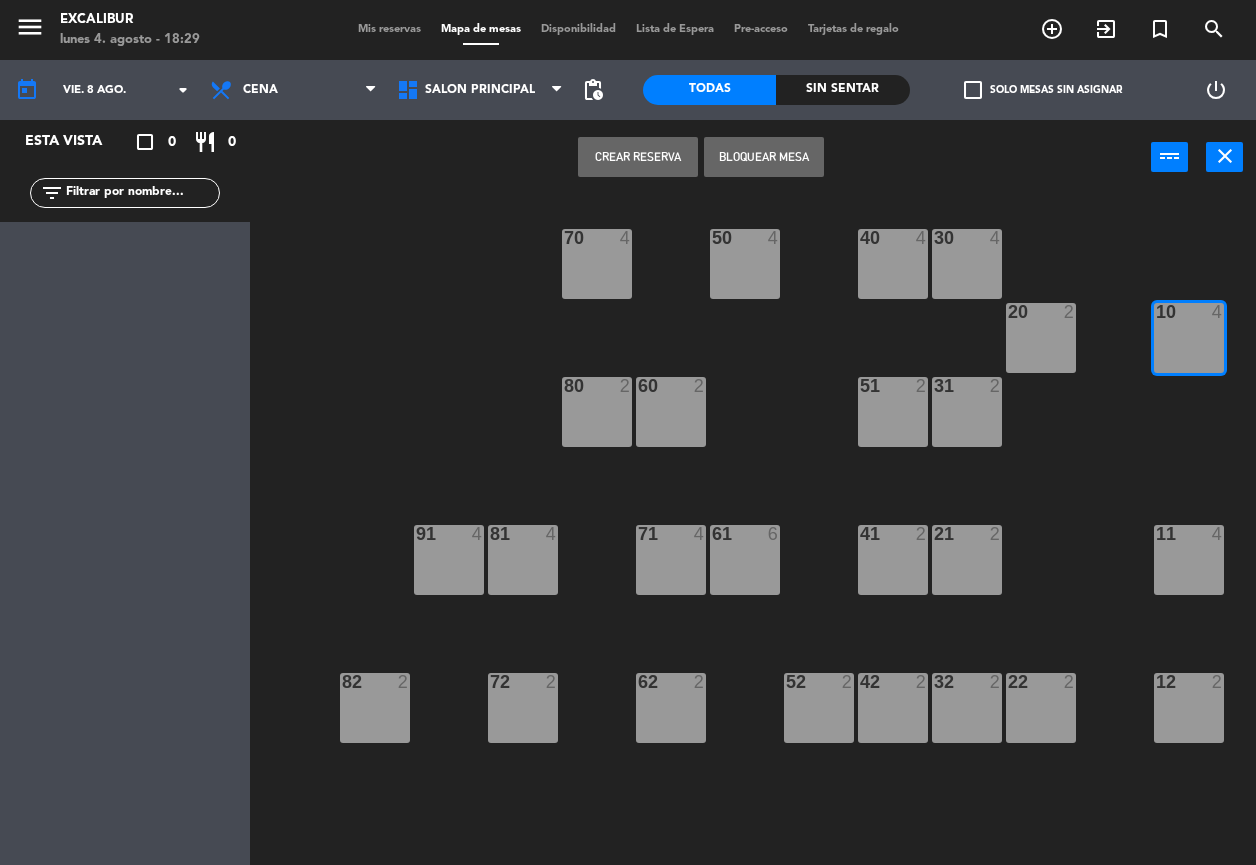 type on "jue. 7 ago." 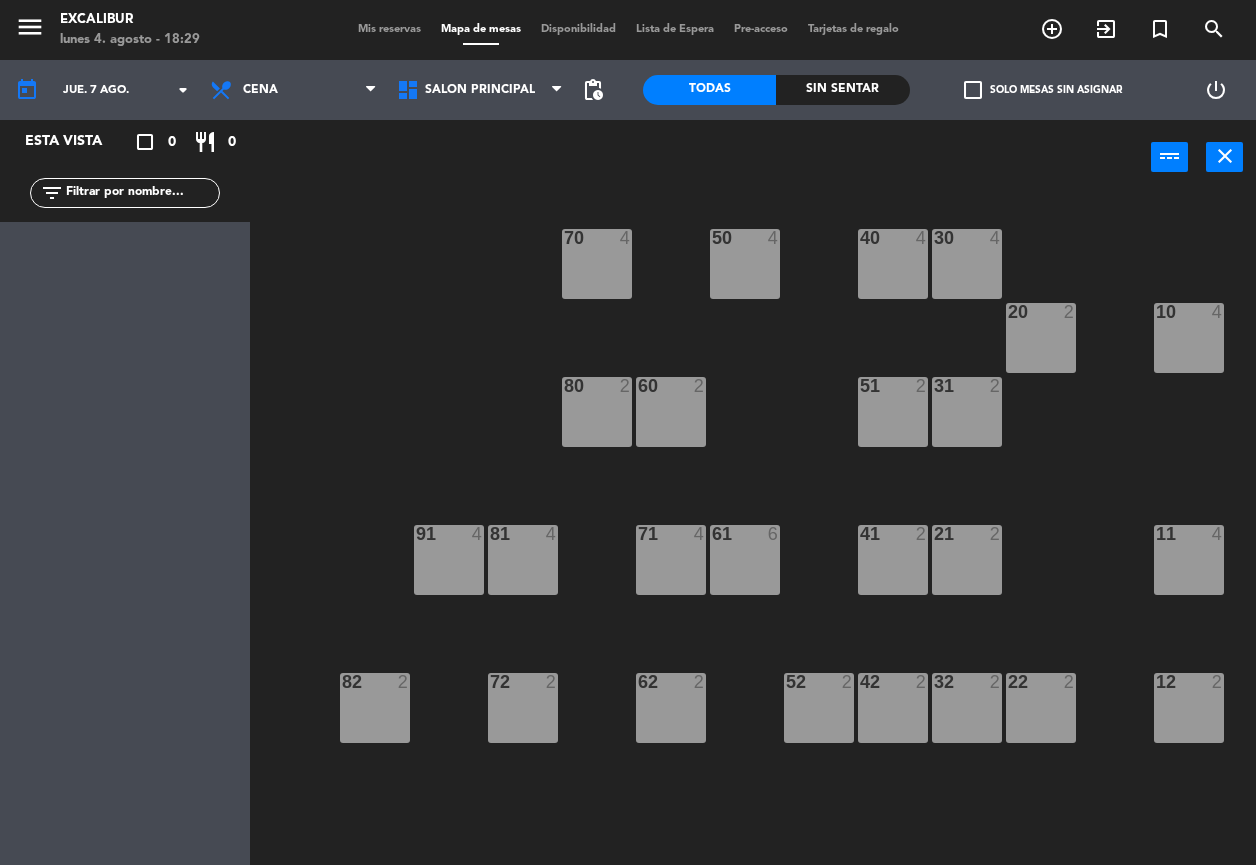 click on "61  6" at bounding box center (745, 560) 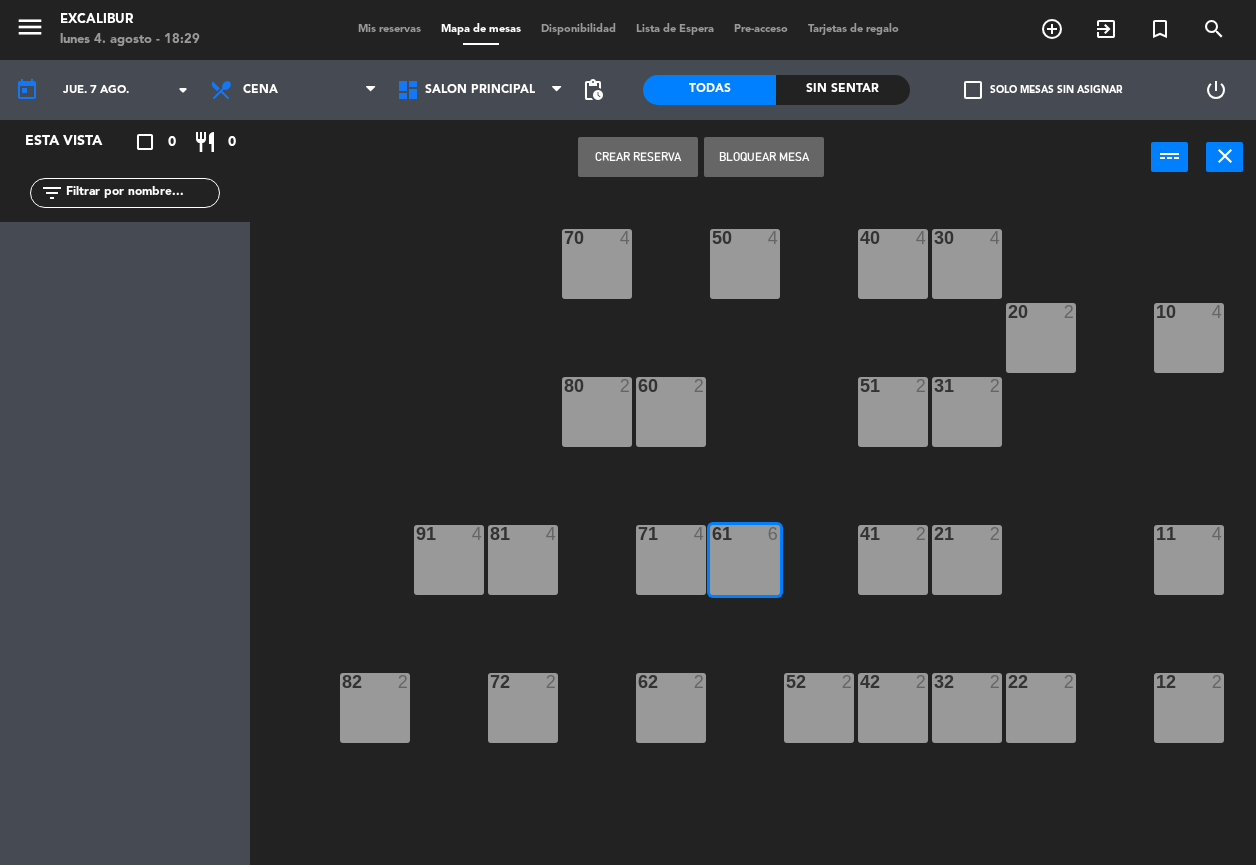 click on "Crear Reserva" at bounding box center [638, 157] 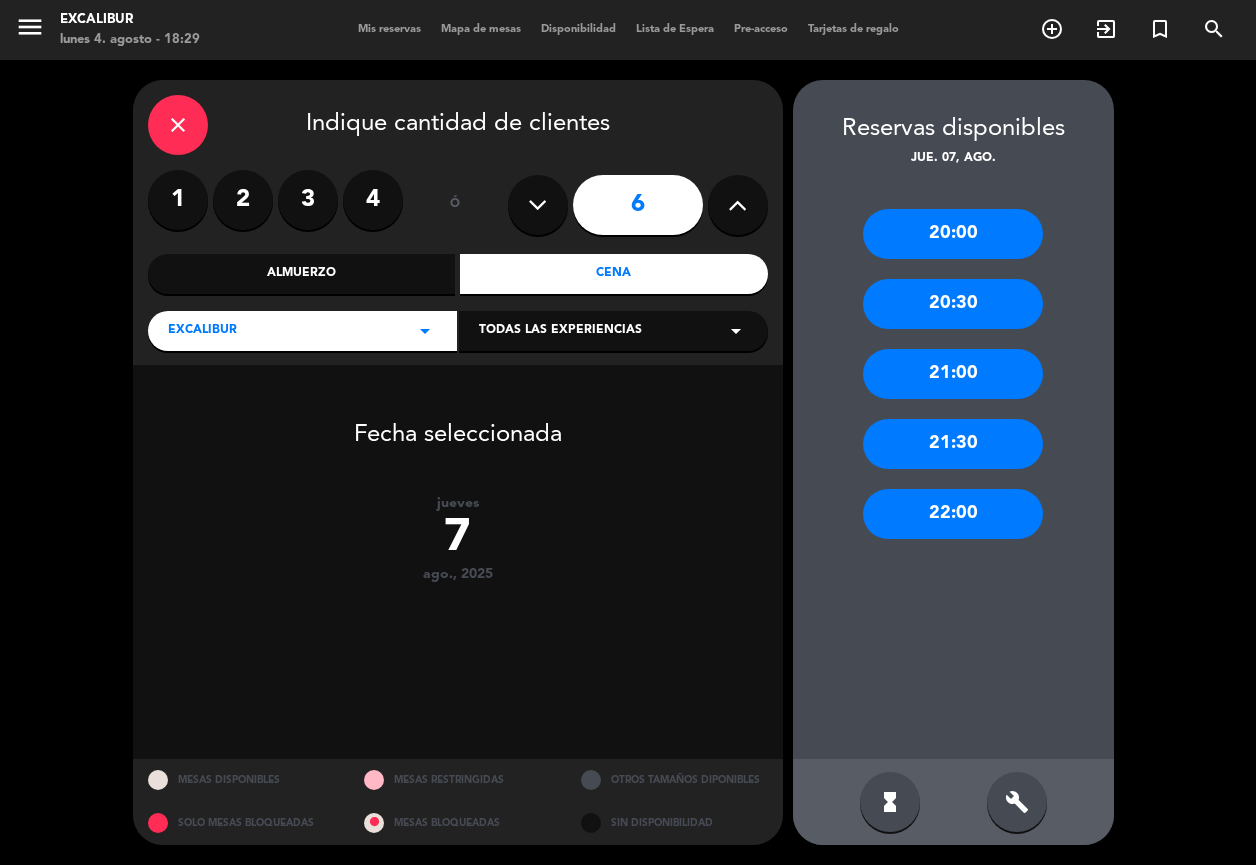 click on "21:00" at bounding box center (953, 374) 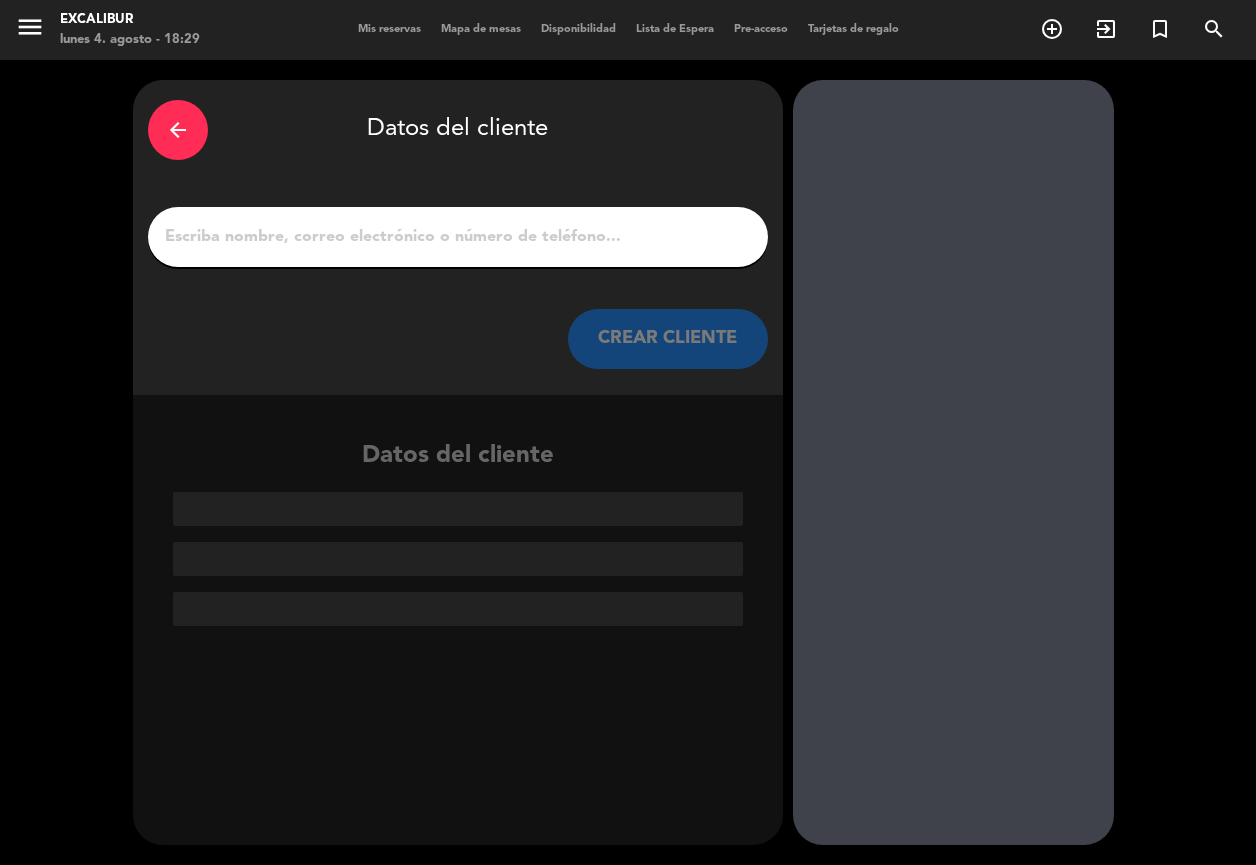 click on "arrow_back" at bounding box center [178, 130] 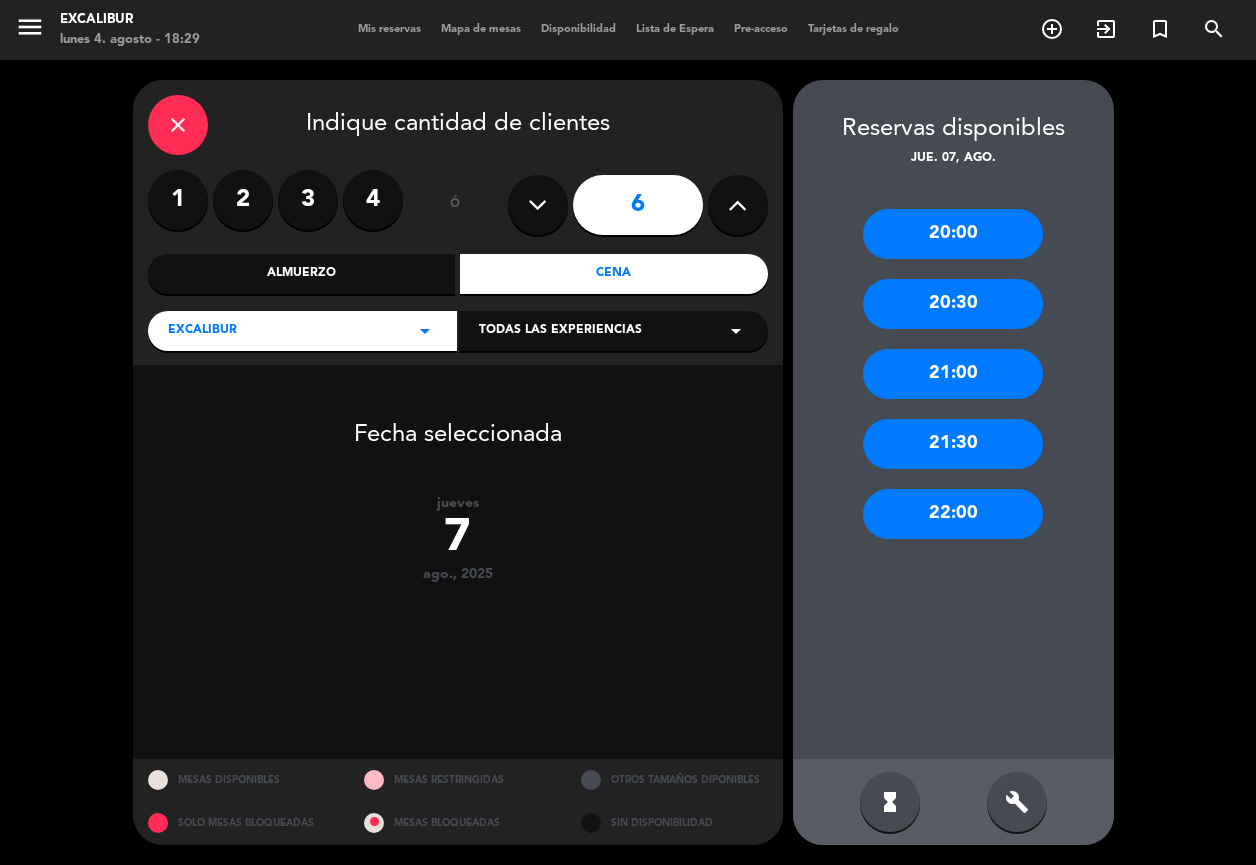 click on "3" at bounding box center [308, 200] 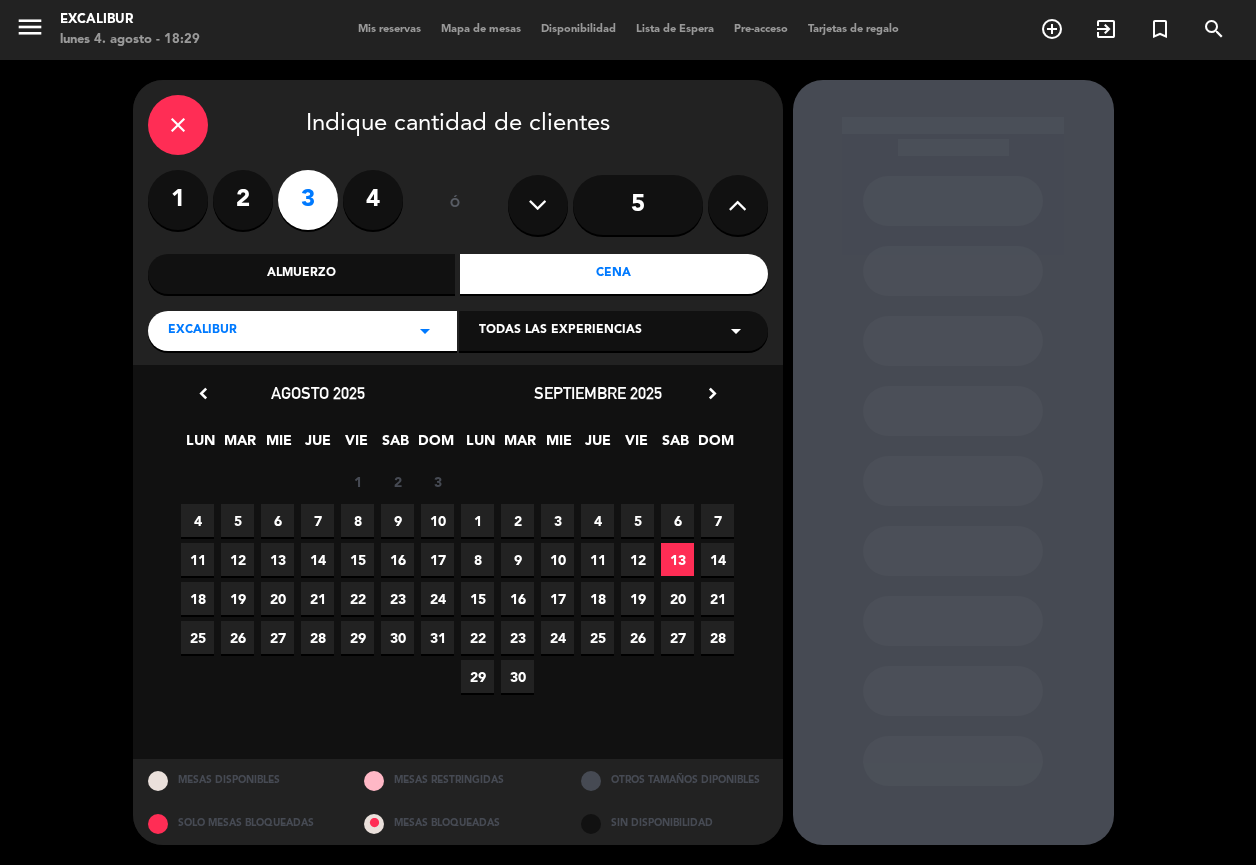 click on "7" at bounding box center (717, 520) 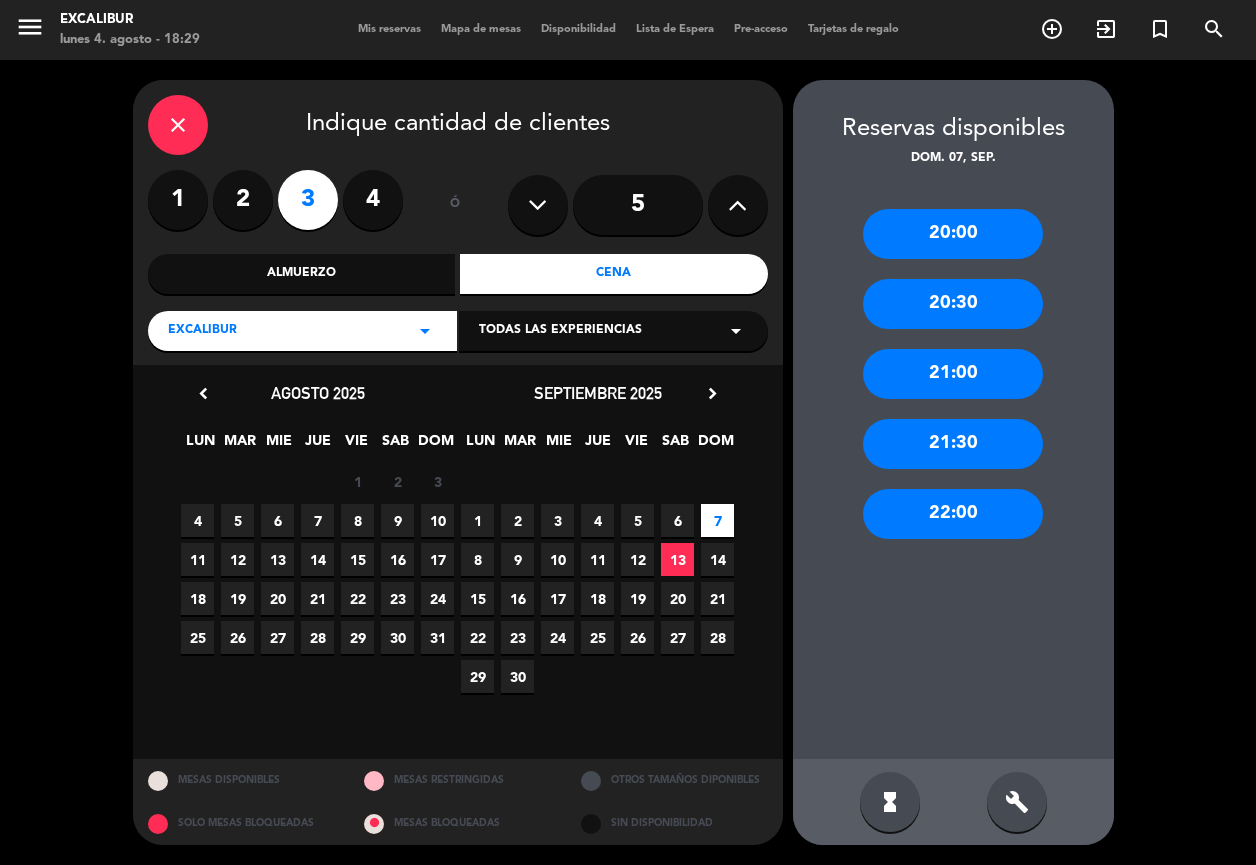 click on "5" at bounding box center (637, 520) 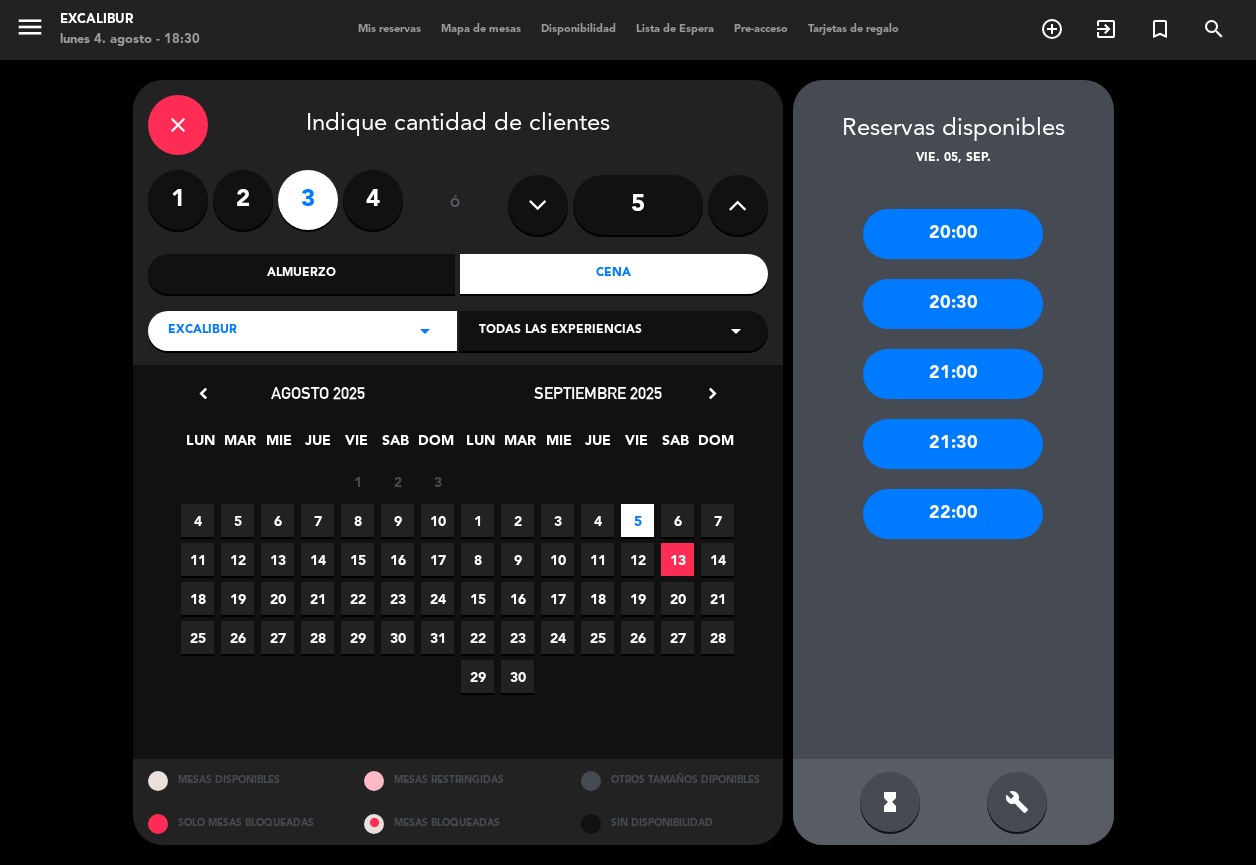 click on "8" at bounding box center (357, 520) 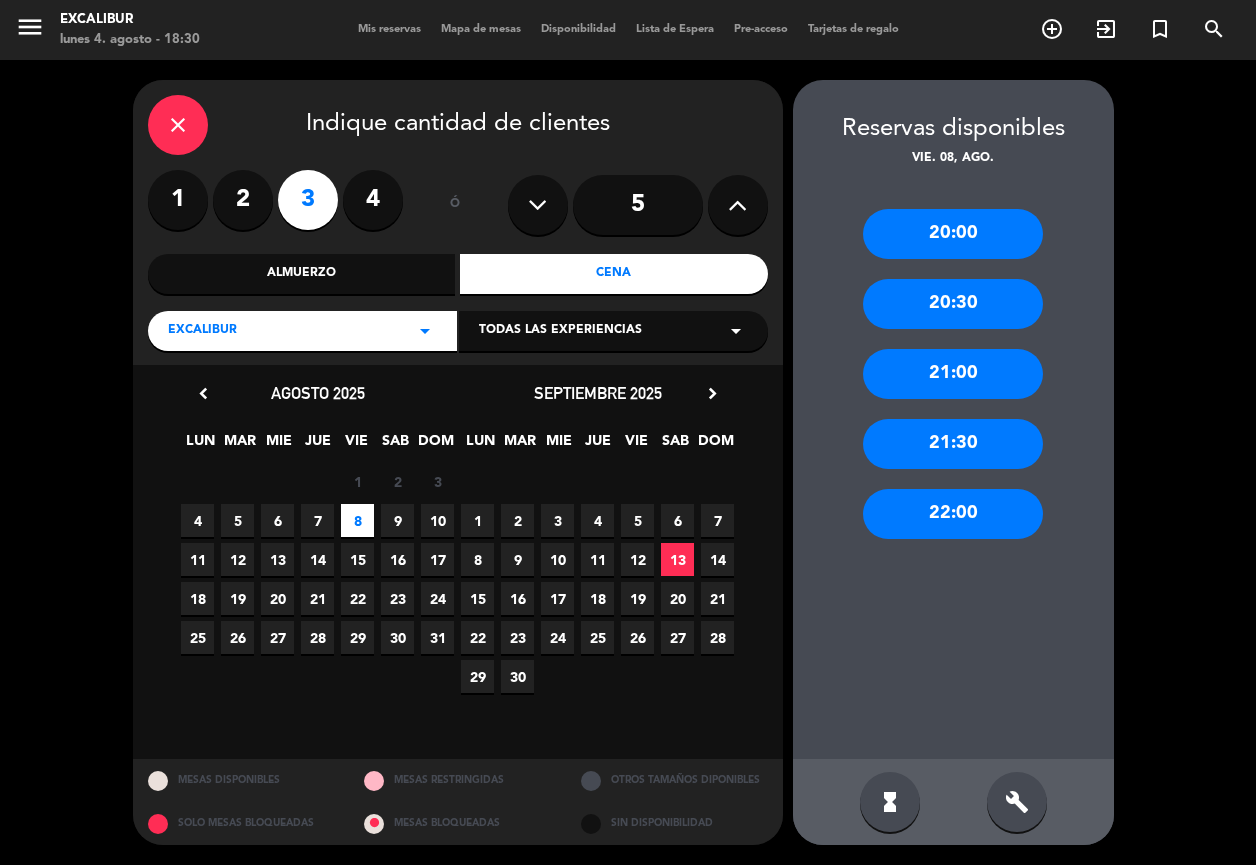 click on "21:00" at bounding box center (953, 374) 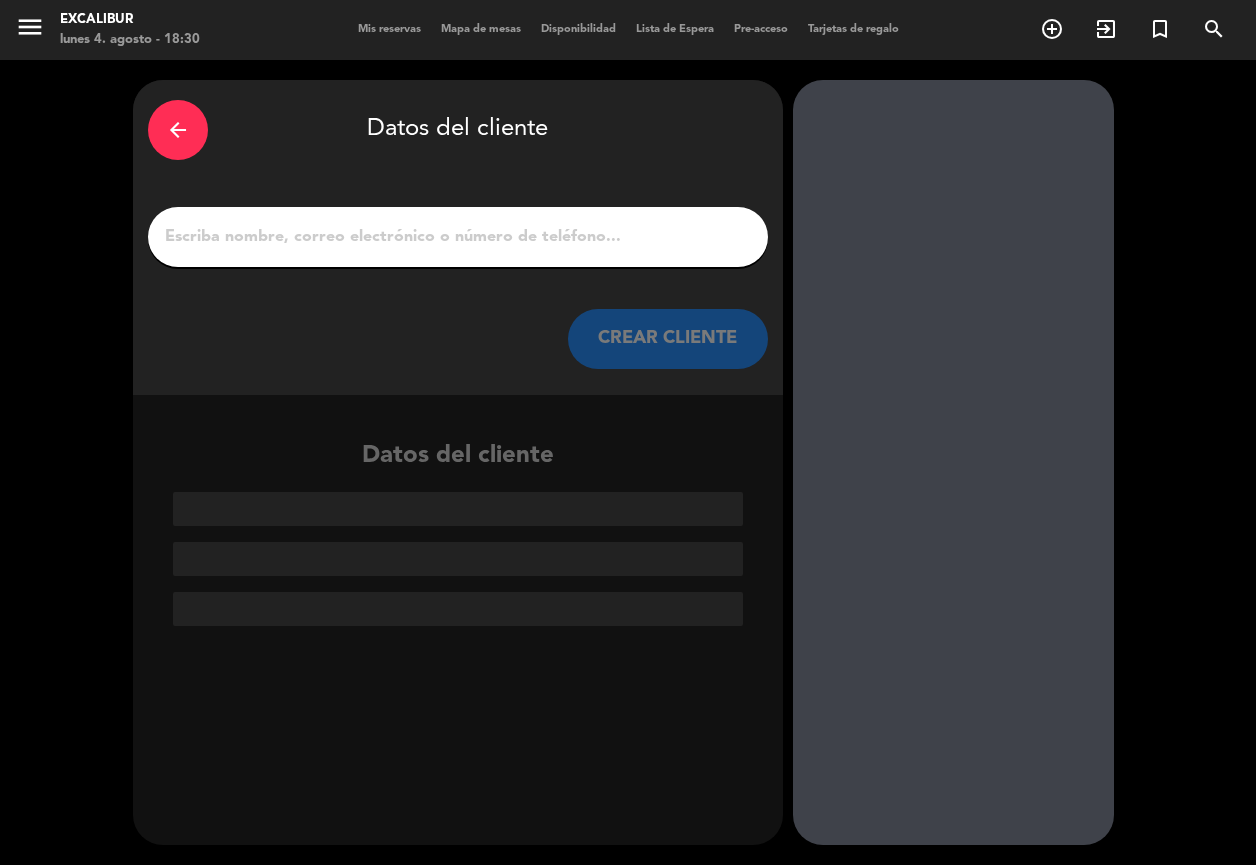 click on "1" at bounding box center [458, 237] 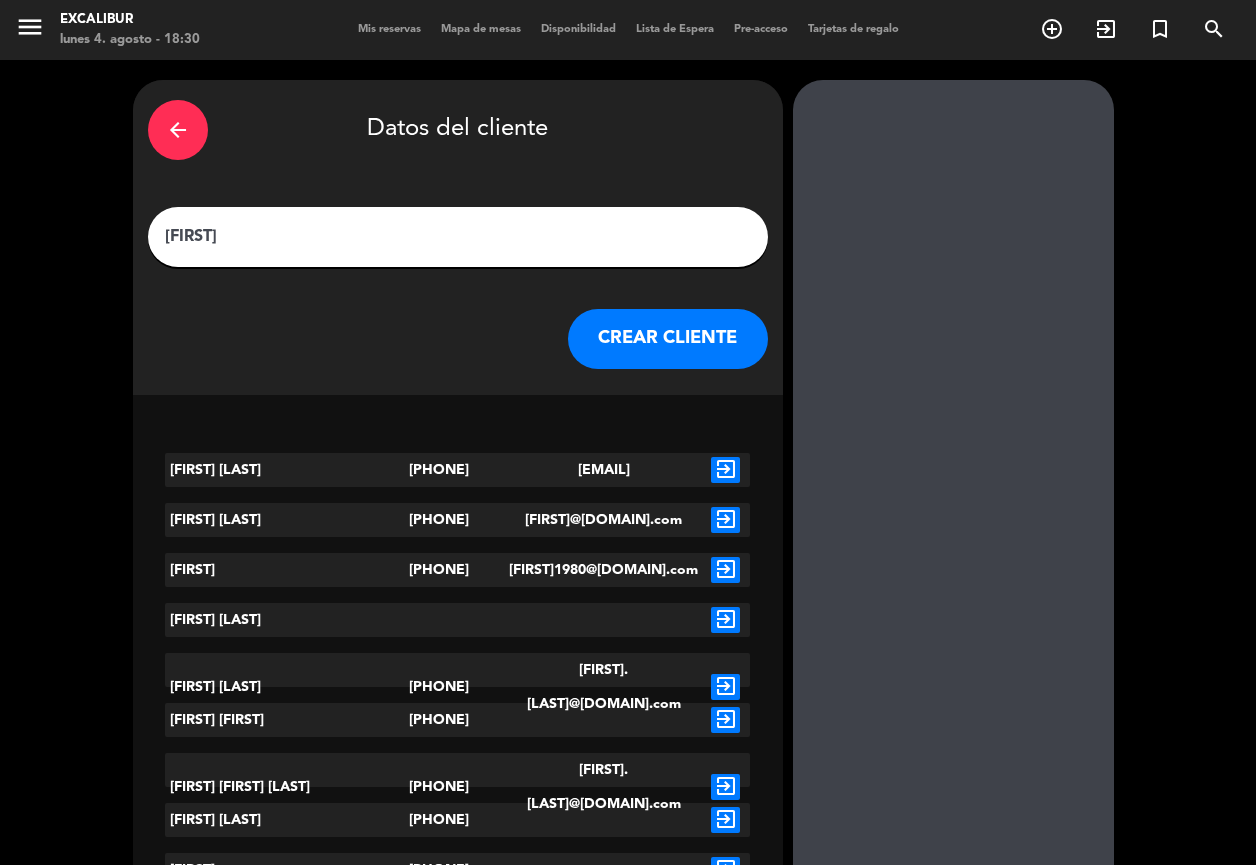 type on "[FIRST]" 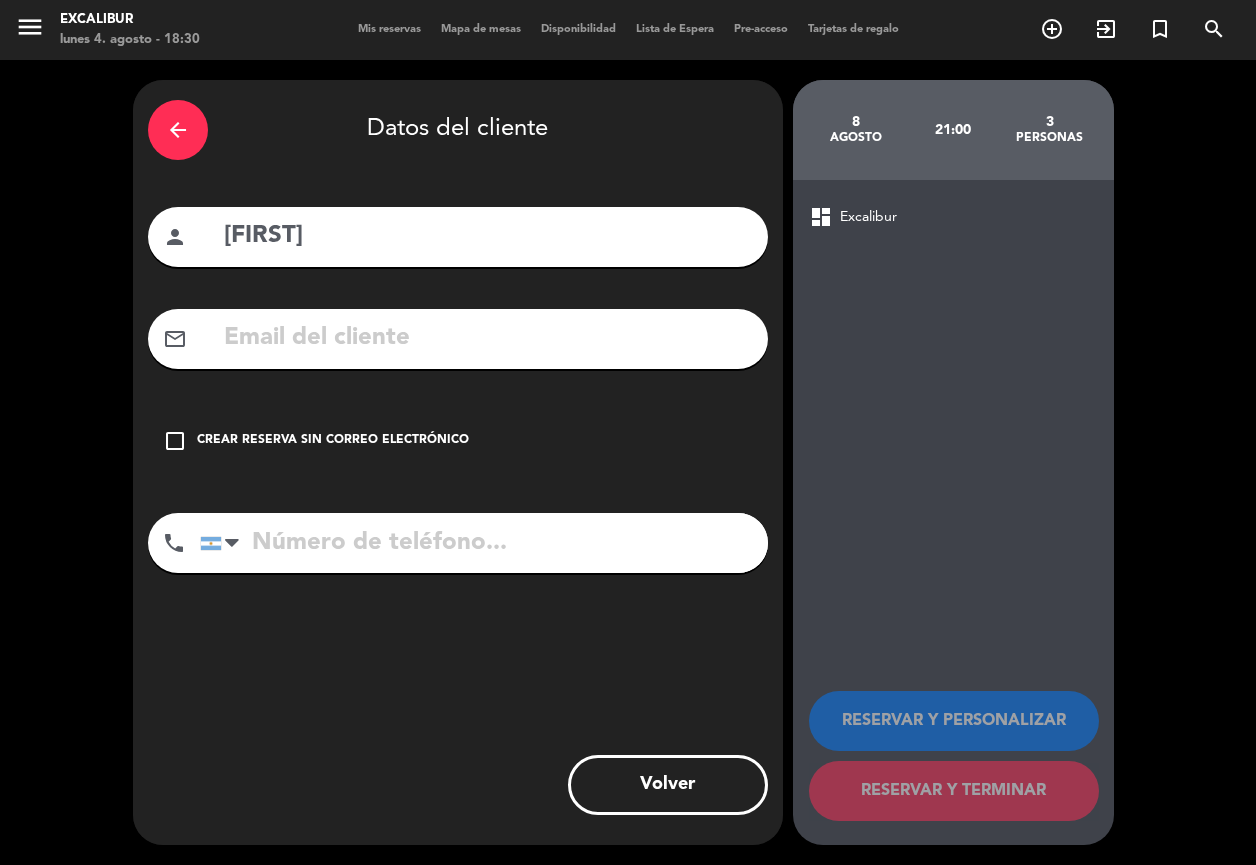 drag, startPoint x: 358, startPoint y: 552, endPoint x: 168, endPoint y: 439, distance: 221.06334 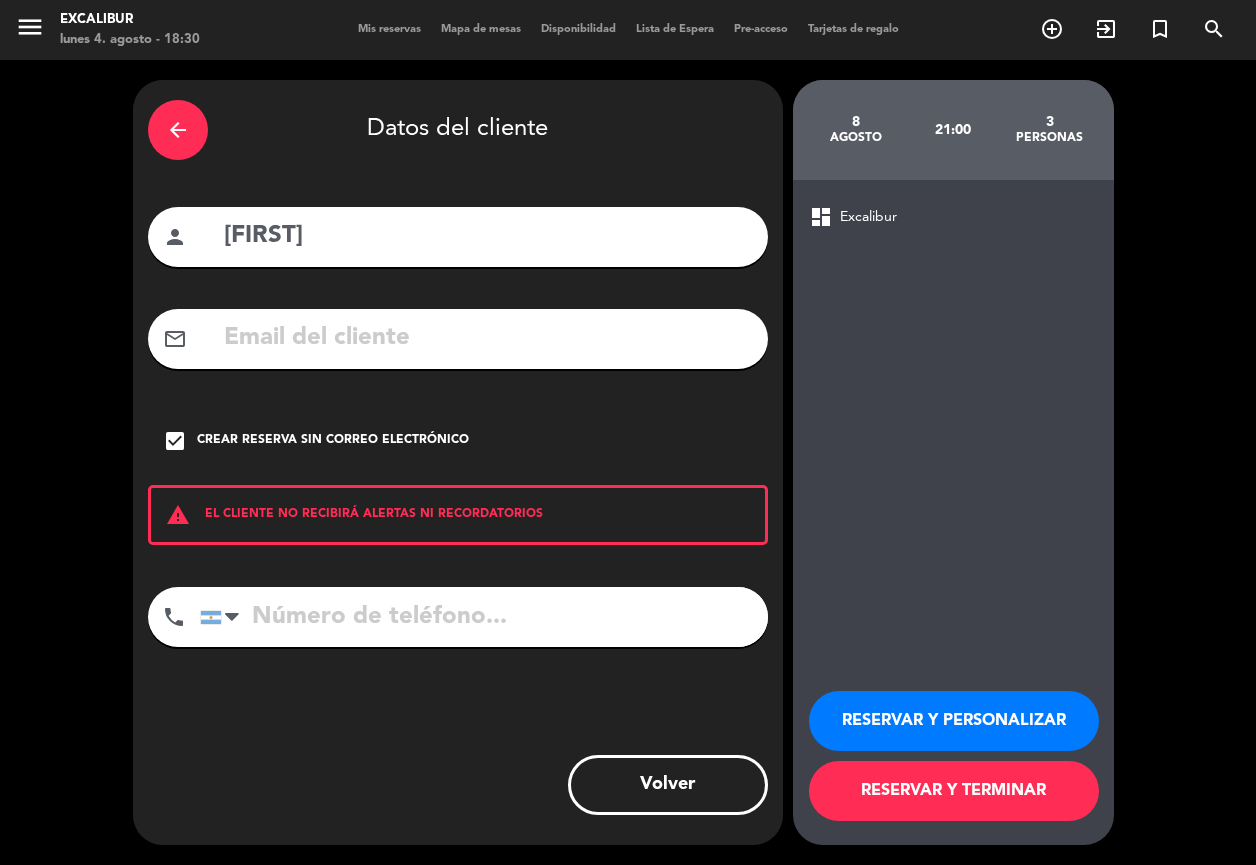 click at bounding box center (484, 617) 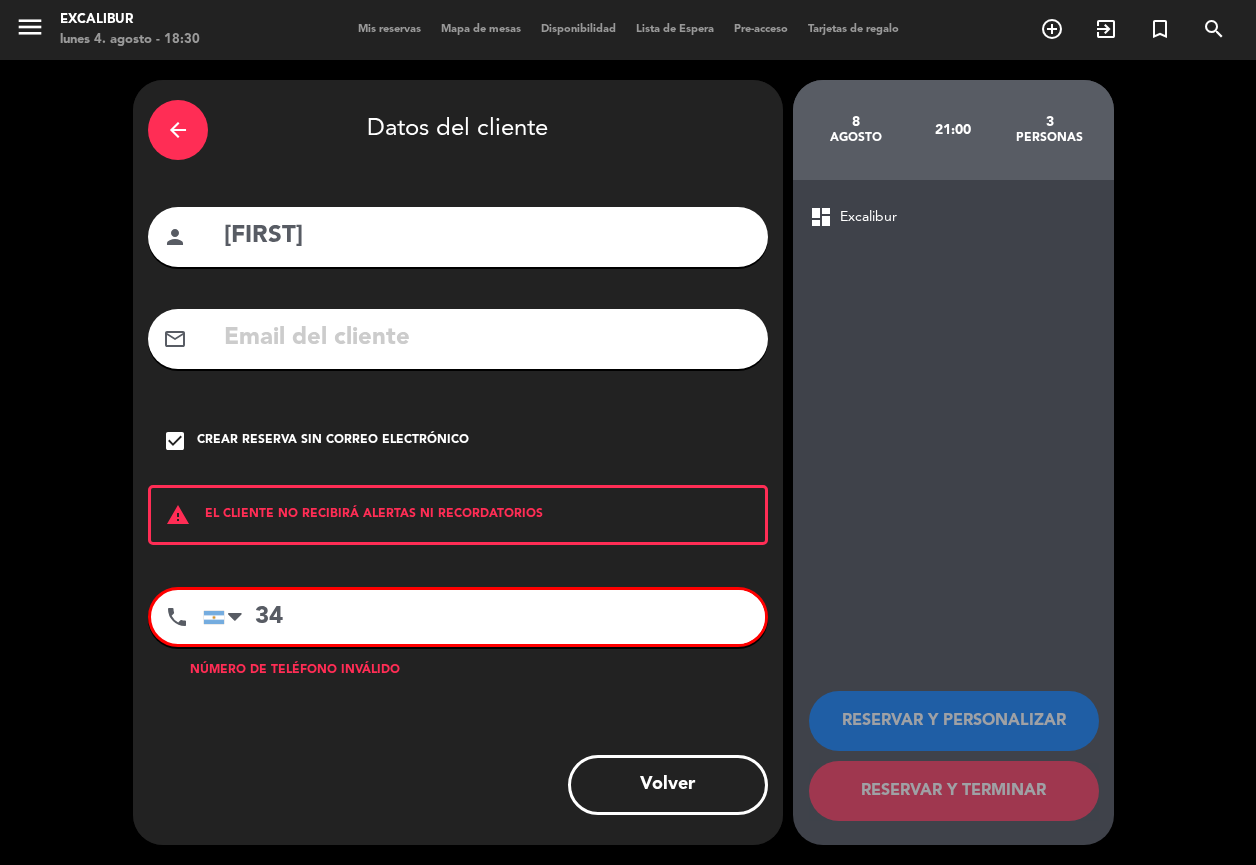 type on "3" 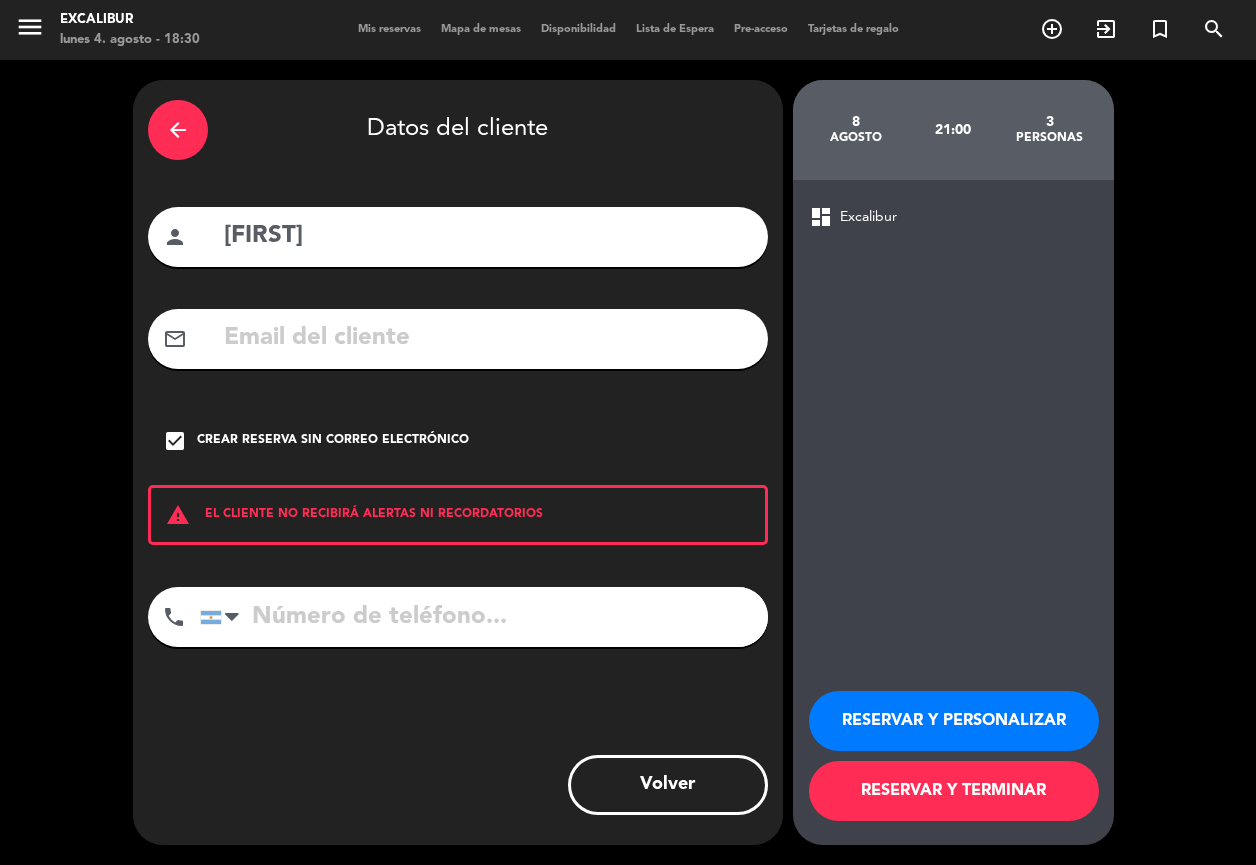 click on "arrow_back   Datos del cliente  person [FIRST] mail_outline  check_box   Crear reserva sin correo electrónico  warning  EL CLIENTE NO RECIBIRÁ ALERTAS NI RECORDATORIOS  phone United States +1 United Kingdom +44 Peru (Perú) +51 Argentina +54 Brazil (Brasil) +55 Afghanistan (‫افغانستان‬‎) +93 Albania (Shqipëri) +355 Algeria (‫الجزائر‬‎) +213 American Samoa +1684 Andorra +376 Angola +244 Anguilla +1264 Antigua and Barbuda +1268 Argentina +54 Armenia (Հայաստան) +374 Aruba +297 Australia +61 Austria (Österreich) +43 Azerbaijan (Azərbaycan) +994 Bahamas +1242 Bahrain (‫البحرين‬‎) +973 Bangladesh (বাংলাদেশ) +880 Barbados +1246 Belarus (Беларусь) +375 Belgium (België) +32 Belize +501 Benin (Bénin) +229 Bermuda +1441 Bhutan (འབྲུག) +975 Bolivia +591 Bosnia and Herzegovina (Босна и Херцеговина) +387 Botswana +267 Brazil (Brasil) +55 British Indian Ocean Territory +246 British Virgin Islands +1284 Brunei +673" at bounding box center (458, 462) 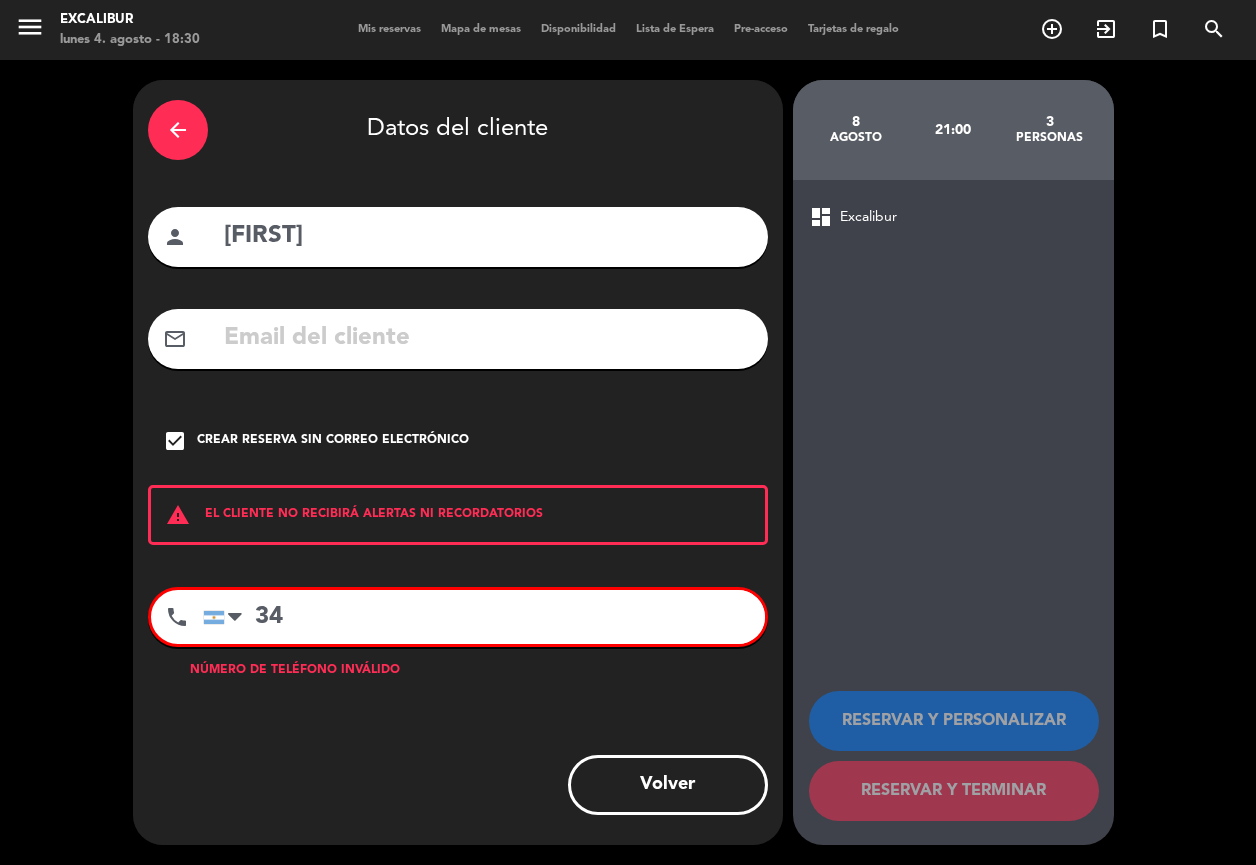 type on "3" 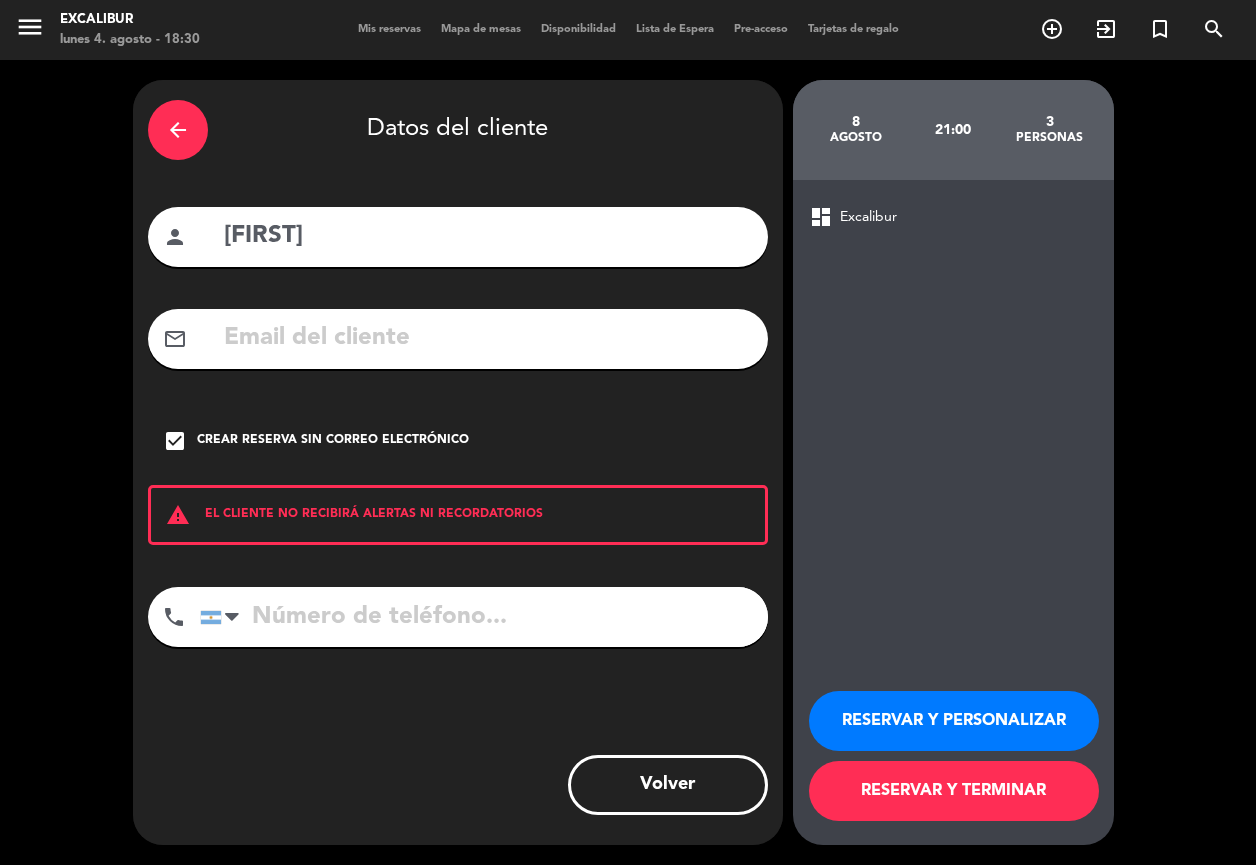 click on "Volver" at bounding box center [458, 785] 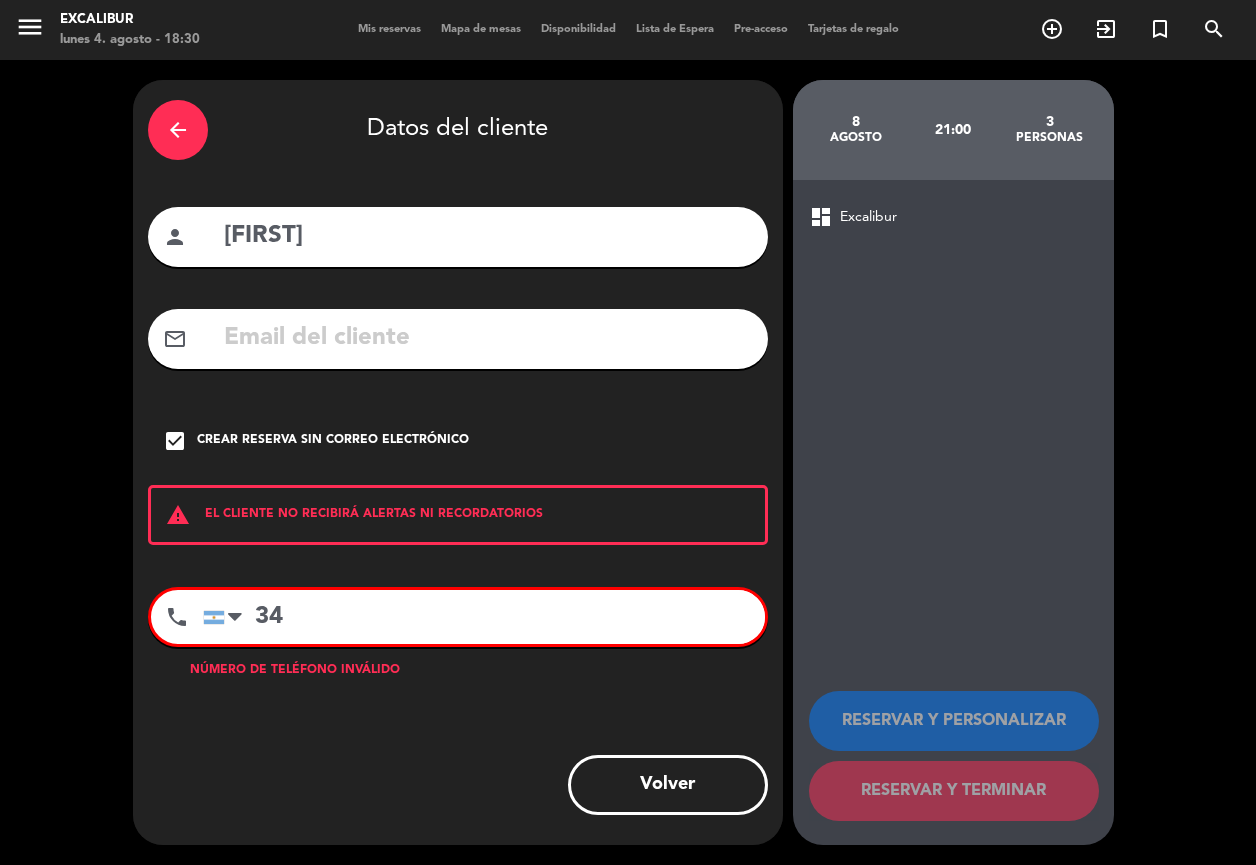 type on "3" 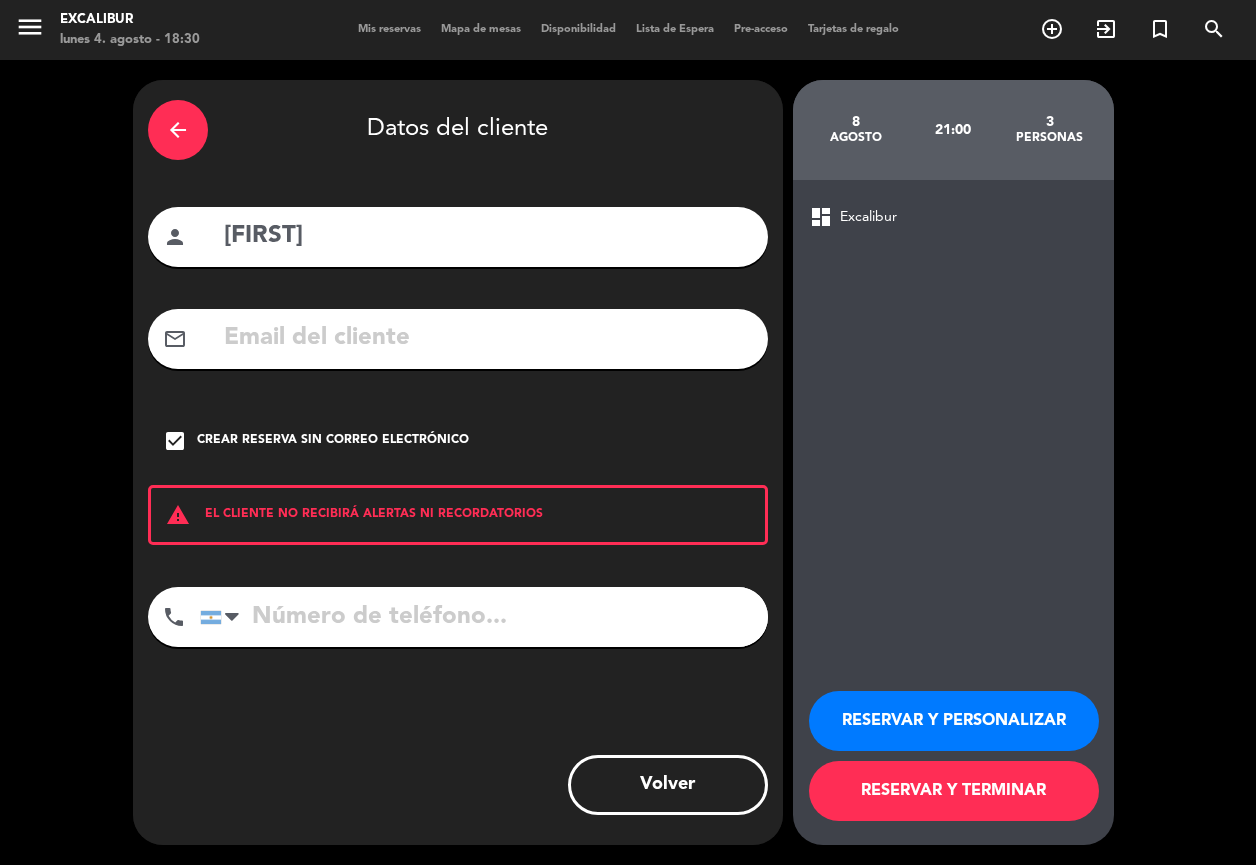click on "arrow_back   Datos del cliente  person [FIRST] mail_outline  check_box   Crear reserva sin correo electrónico  warning  EL CLIENTE NO RECIBIRÁ ALERTAS NI RECORDATORIOS  phone United States +1 United Kingdom +44 Peru (Perú) +51 Argentina +54 Brazil (Brasil) +55 Afghanistan (‫افغانستان‬‎) +93 Albania (Shqipëri) +355 Algeria (‫الجزائر‬‎) +213 American Samoa +1684 Andorra +376 Angola +244 Anguilla +1264 Antigua and Barbuda +1268 Argentina +54 Armenia (Հայաստան) +374 Aruba +297 Australia +61 Austria (Österreich) +43 Azerbaijan (Azərbaycan) +994 Bahamas +1242 Bahrain (‫البحرين‬‎) +973 Bangladesh (বাংলাদেশ) +880 Barbados +1246 Belarus (Беларусь) +375 Belgium (België) +32 Belize +501 Benin (Bénin) +229 Bermuda +1441 Bhutan (འབྲུག) +975 Bolivia +591 Bosnia and Herzegovina (Босна и Херцеговина) +387 Botswana +267 Brazil (Brasil) +55 British Indian Ocean Territory +246 British Virgin Islands +1284 Brunei +673" at bounding box center [458, 462] 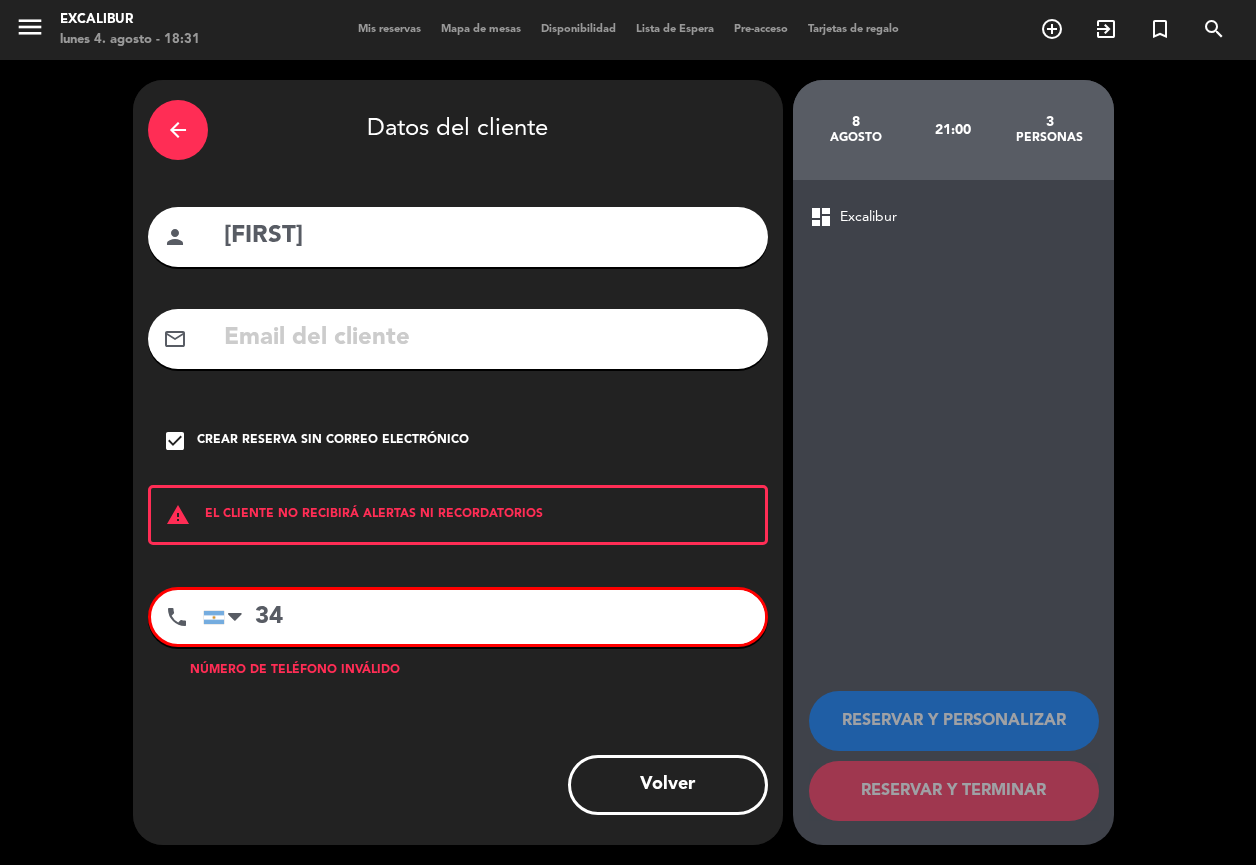 type on "3" 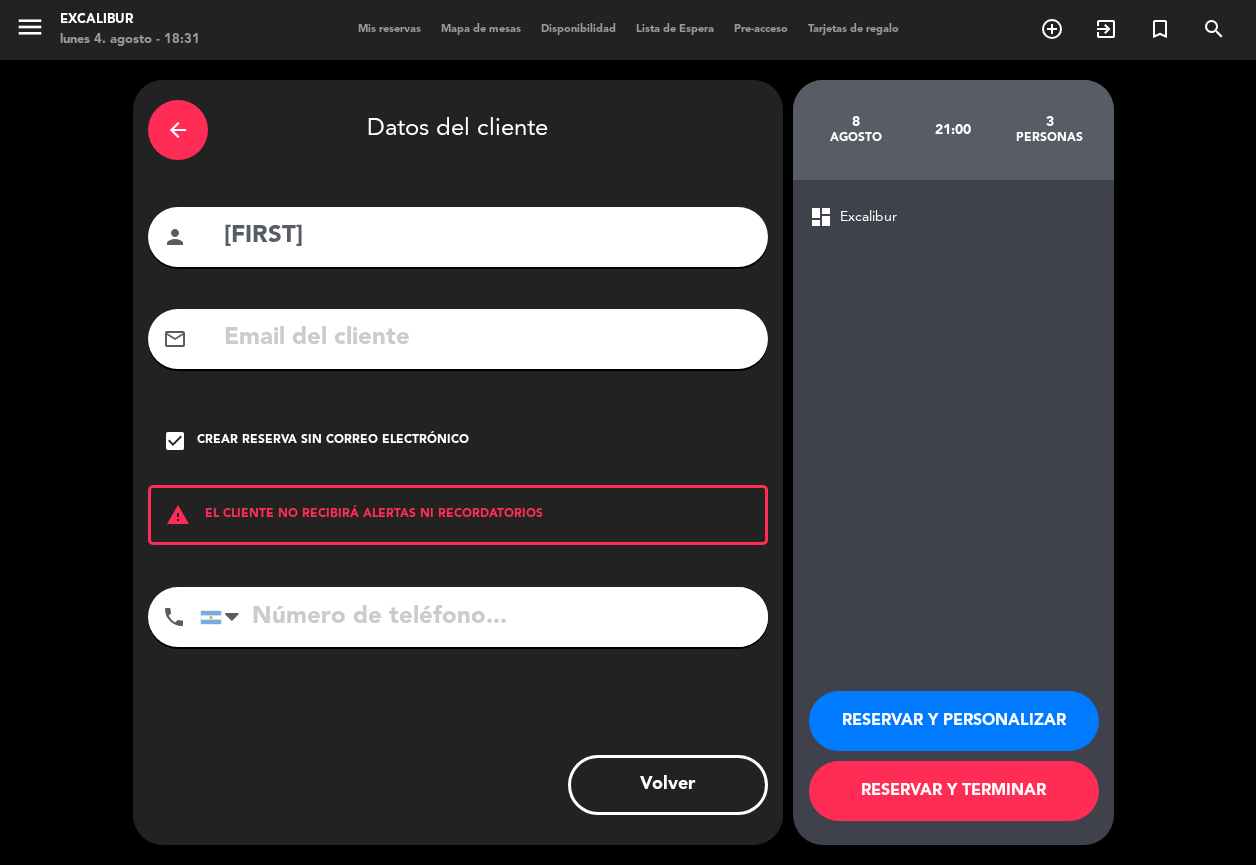 drag, startPoint x: 356, startPoint y: 672, endPoint x: 346, endPoint y: 639, distance: 34.48188 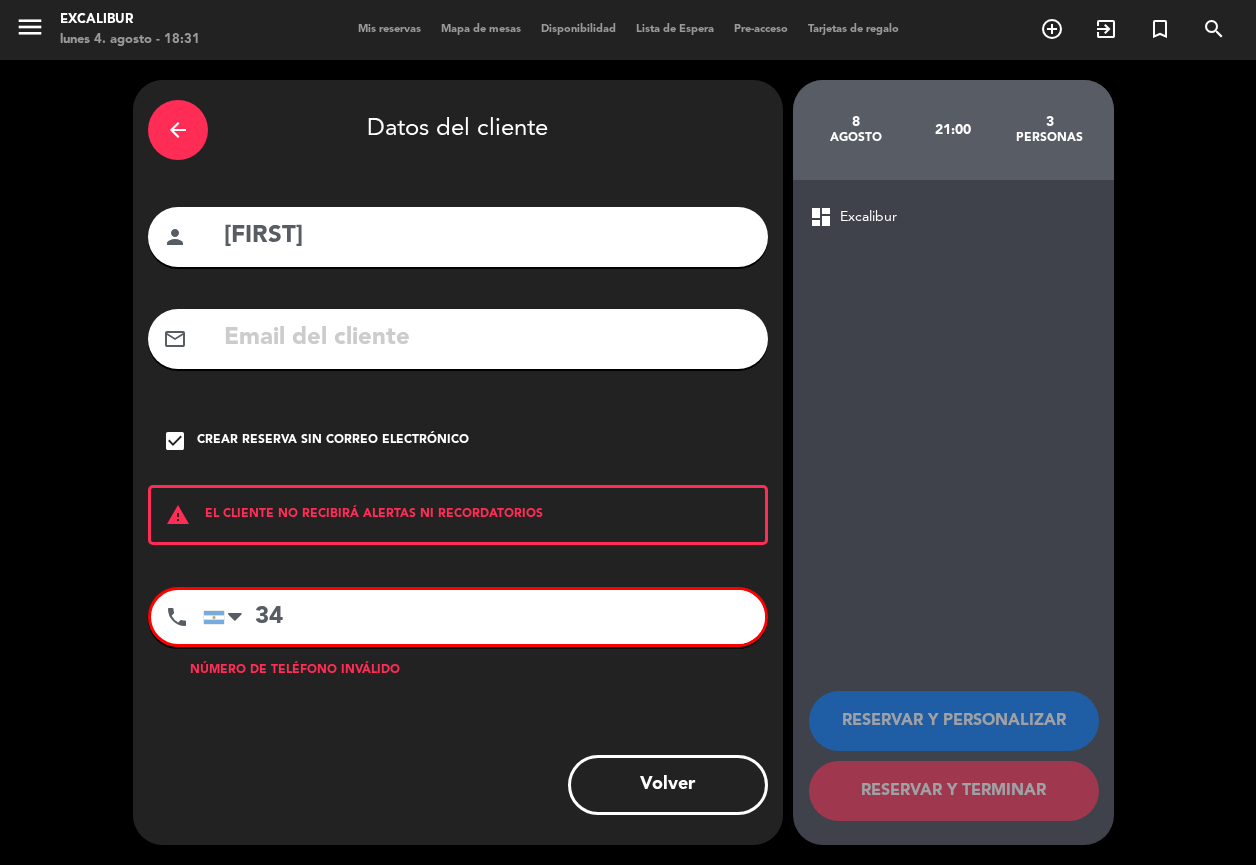 type on "3" 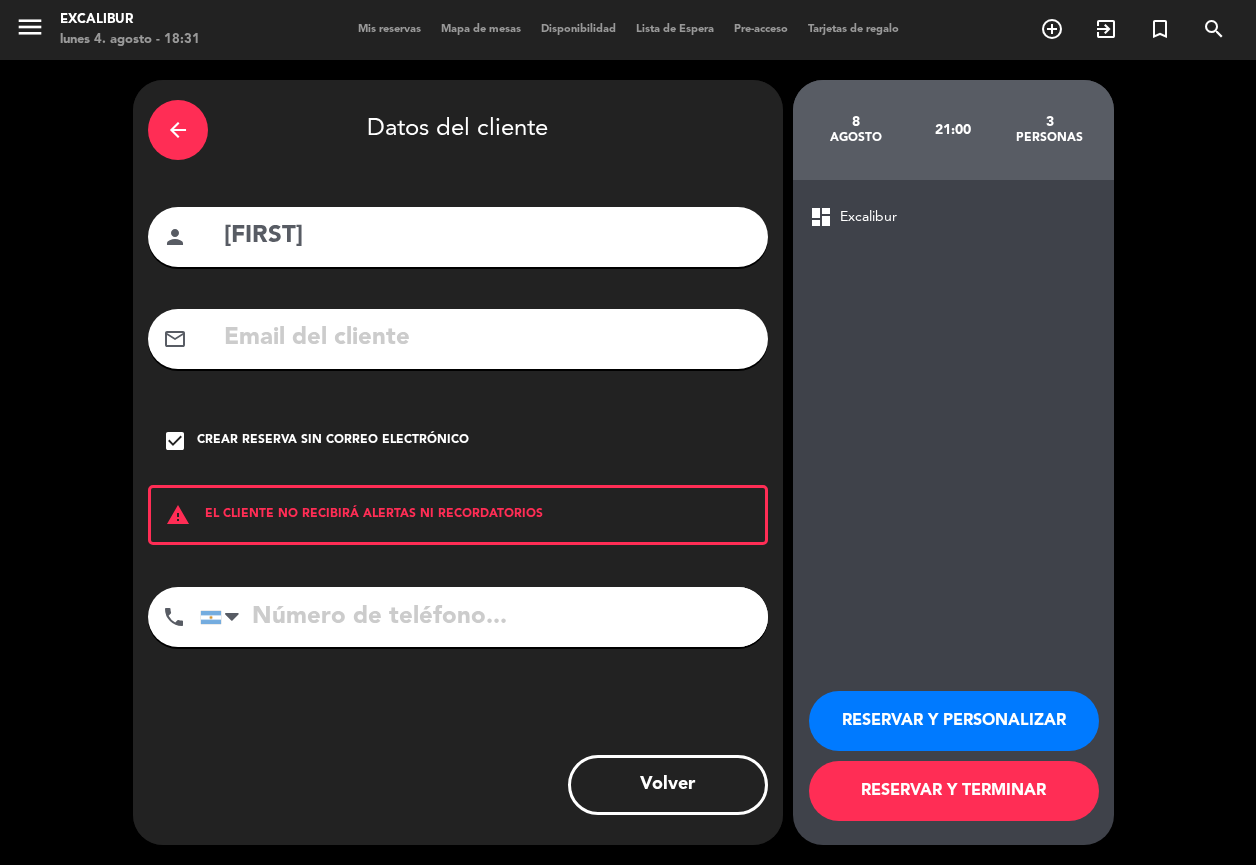 click on "arrow_back   Datos del cliente  person [FIRST] mail_outline  check_box   Crear reserva sin correo electrónico  warning  EL CLIENTE NO RECIBIRÁ ALERTAS NI RECORDATORIOS  phone United States +1 United Kingdom +44 Peru (Perú) +51 Argentina +54 Brazil (Brasil) +55 Afghanistan (‫افغانستان‬‎) +93 Albania (Shqipëri) +355 Algeria (‫الجزائر‬‎) +213 American Samoa +1684 Andorra +376 Angola +244 Anguilla +1264 Antigua and Barbuda +1268 Argentina +54 Armenia (Հայաստան) +374 Aruba +297 Australia +61 Austria (Österreich) +43 Azerbaijan (Azərbaycan) +994 Bahamas +1242 Bahrain (‫البحرين‬‎) +973 Bangladesh (বাংলাদেশ) +880 Barbados +1246 Belarus (Беларусь) +375 Belgium (België) +32 Belize +501 Benin (Bénin) +229 Bermuda +1441 Bhutan (འབྲུག) +975 Bolivia +591 Bosnia and Herzegovina (Босна и Херцеговина) +387 Botswana +267 Brazil (Brasil) +55 British Indian Ocean Territory +246 British Virgin Islands +1284 Brunei +673" at bounding box center [458, 462] 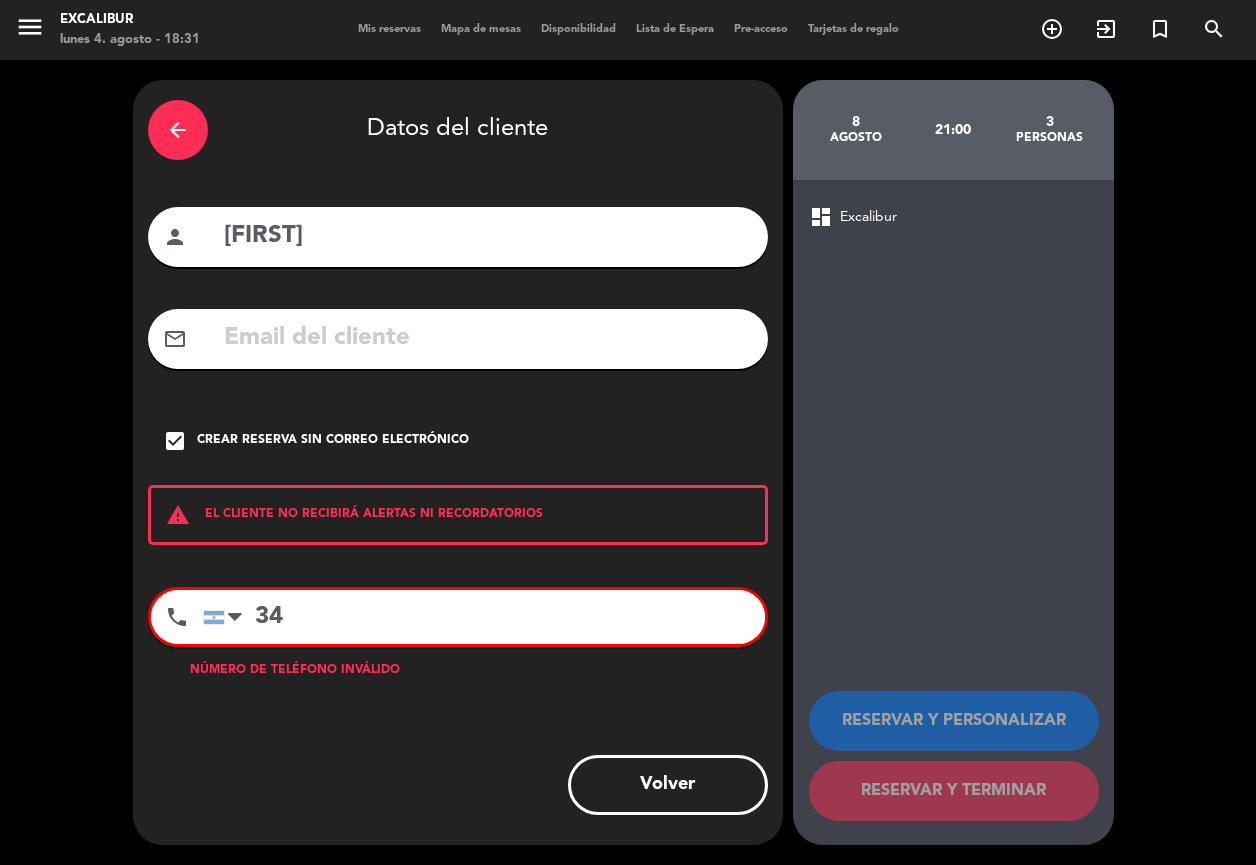 type on "3" 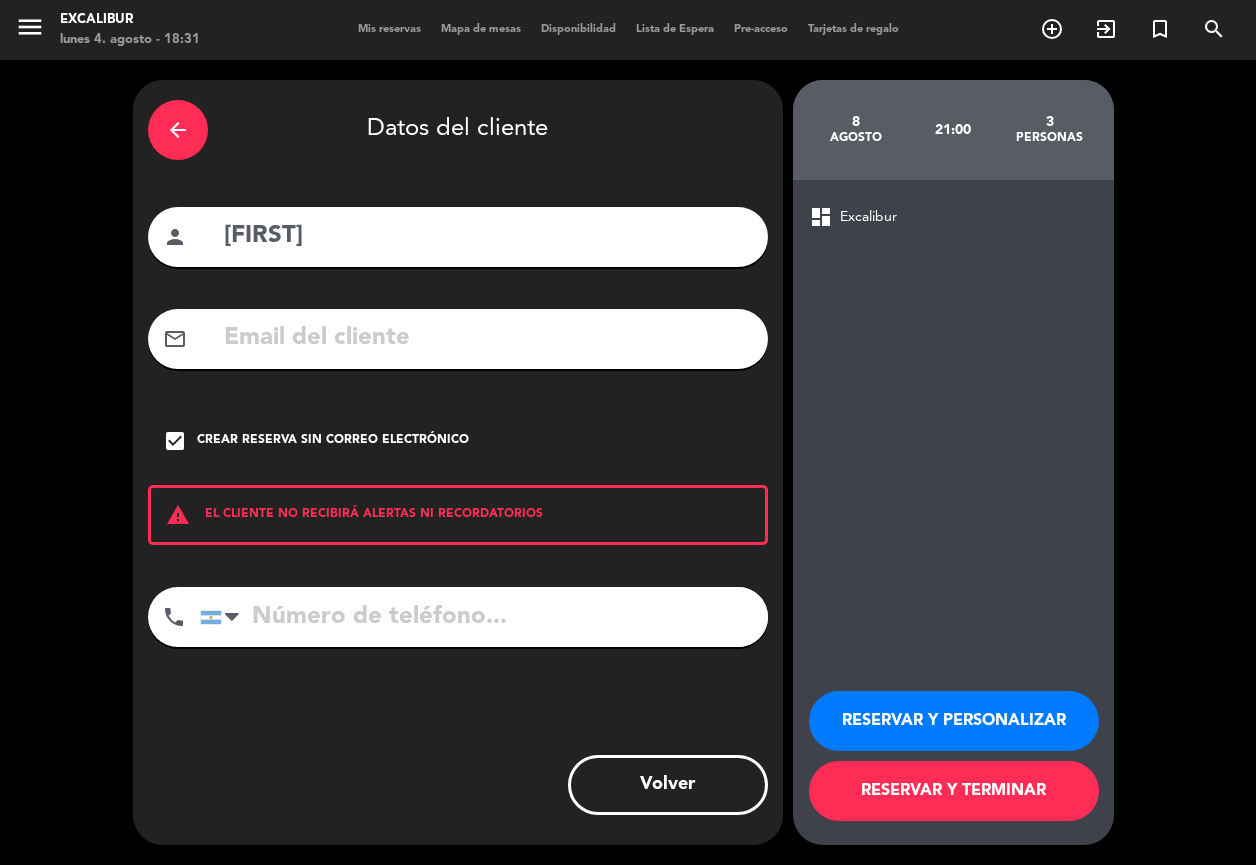 click at bounding box center (484, 617) 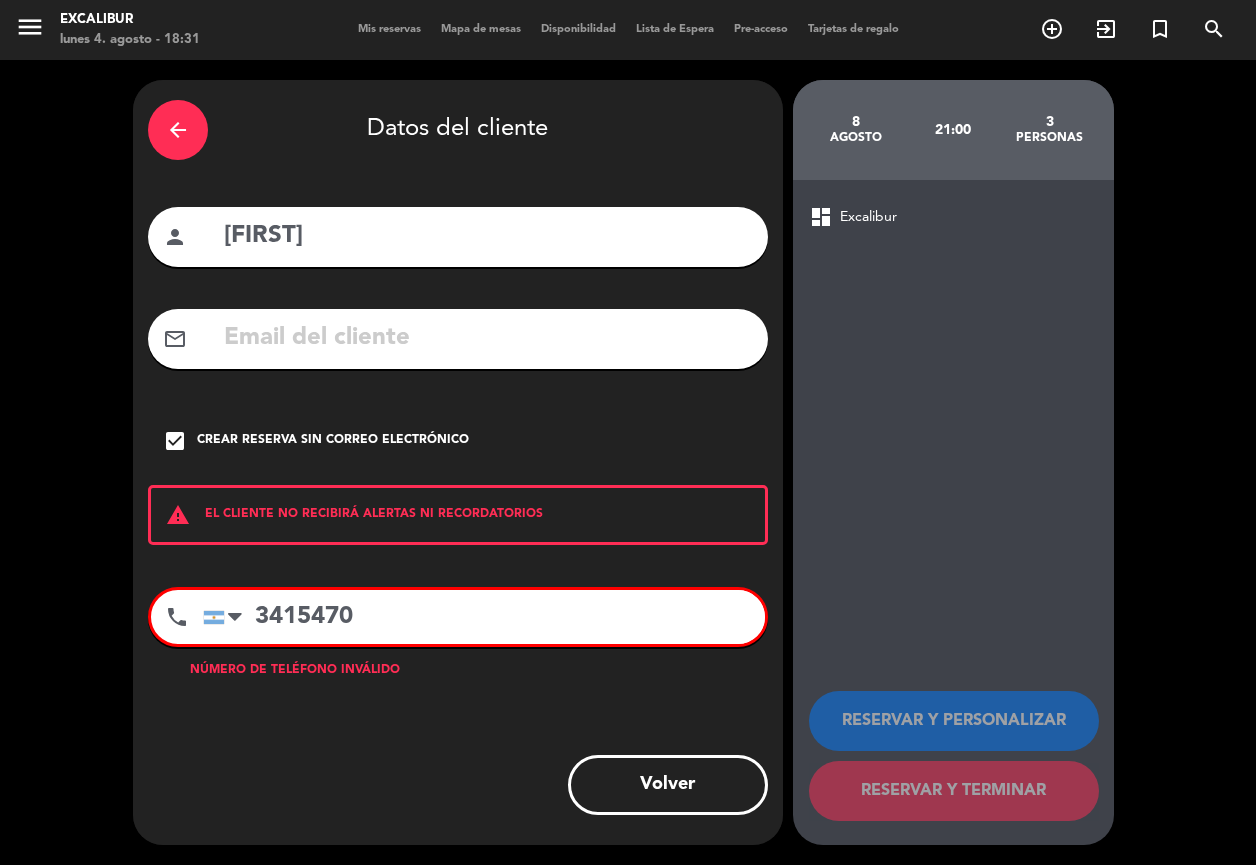 click on "3415470" at bounding box center (484, 617) 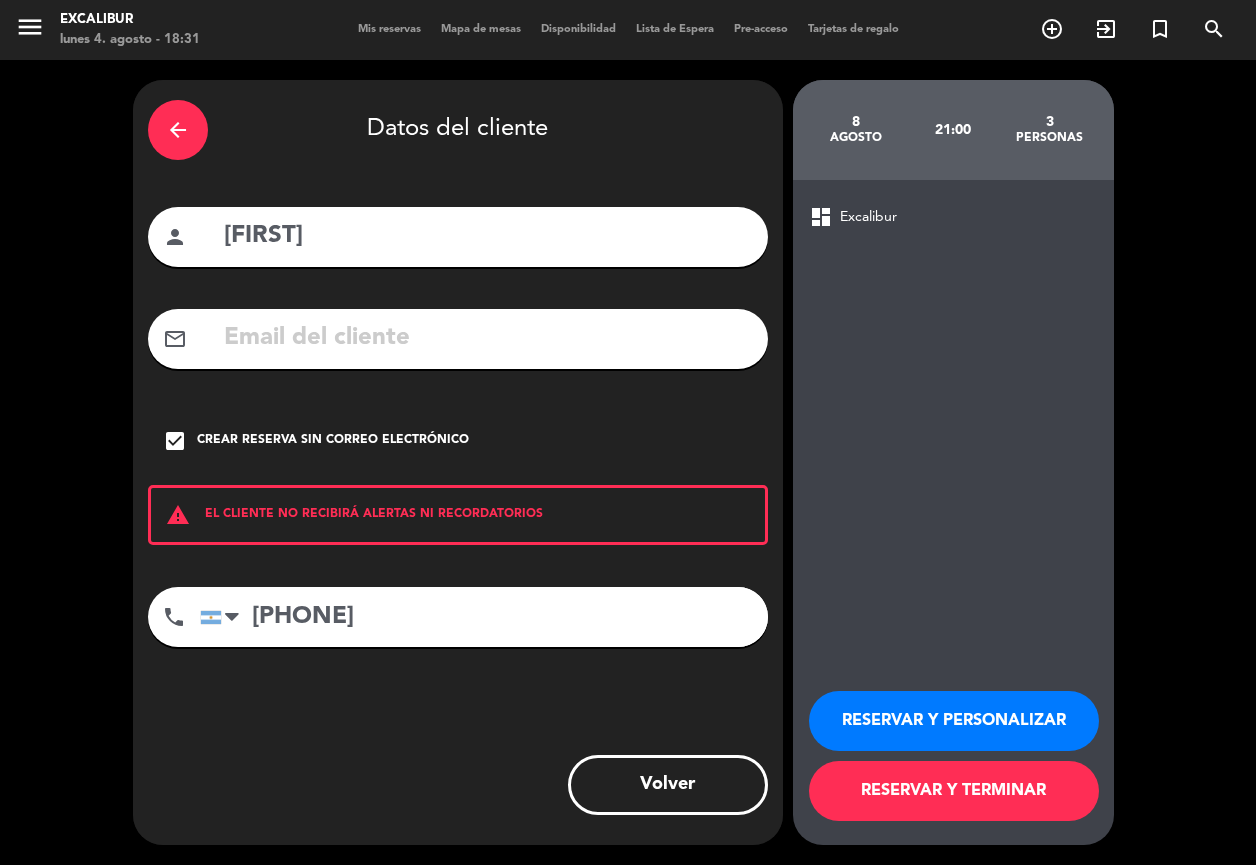 type on "[PHONE]" 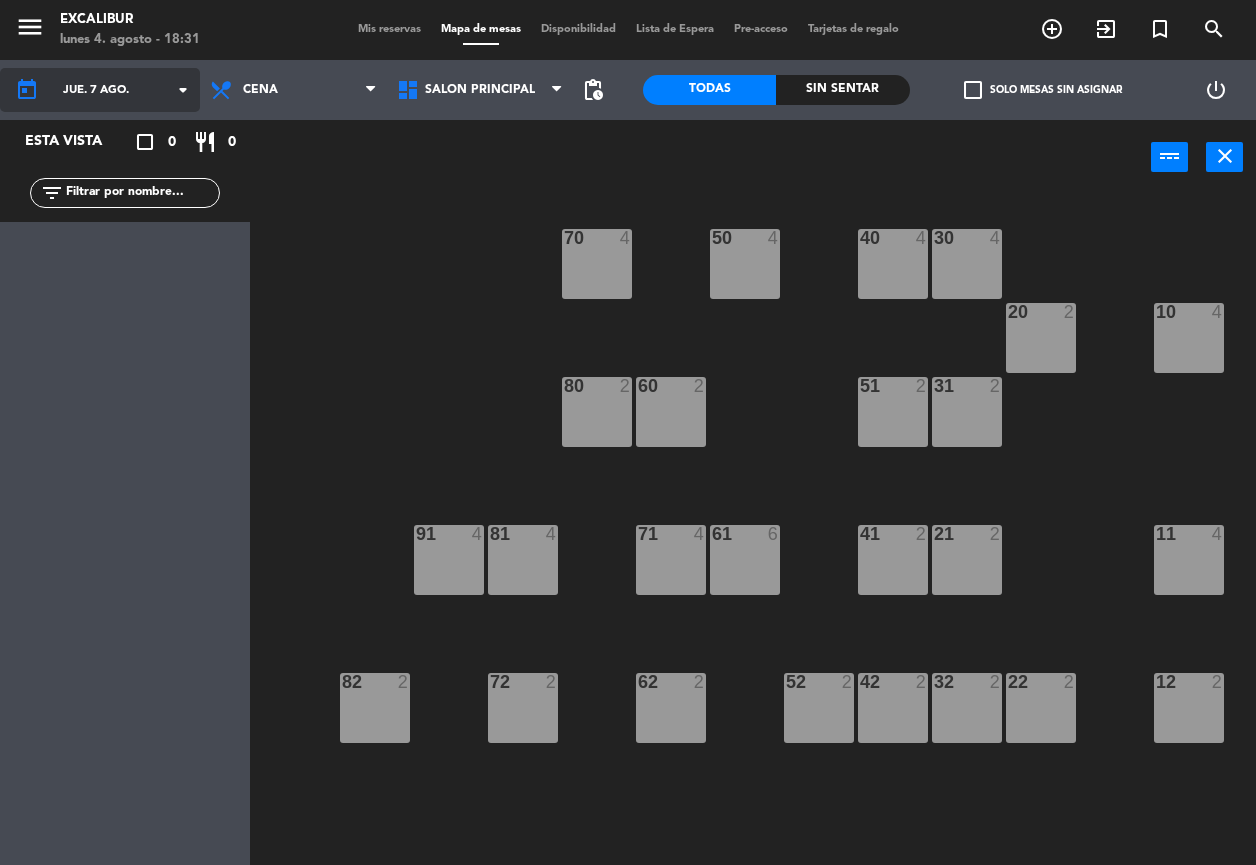 click on "jue. 7 ago." 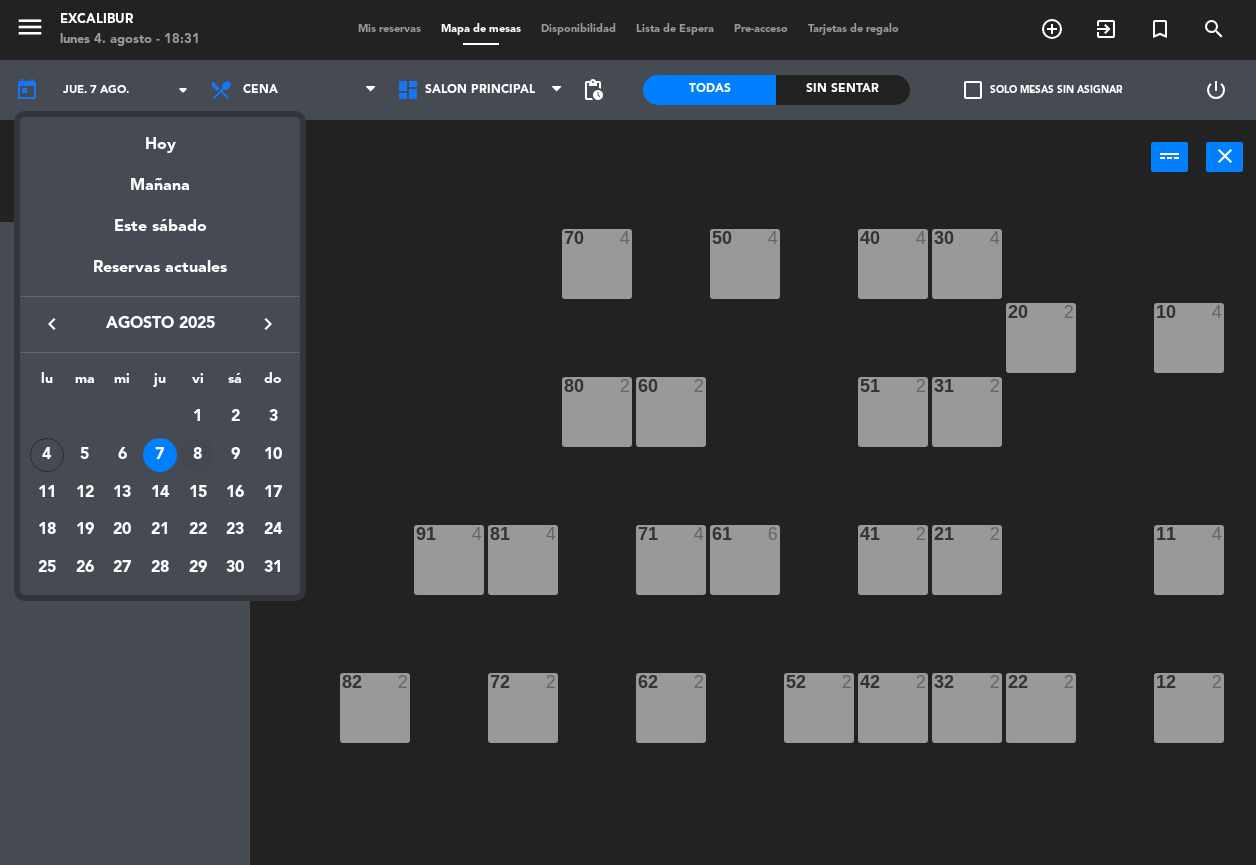 click on "8" at bounding box center [198, 455] 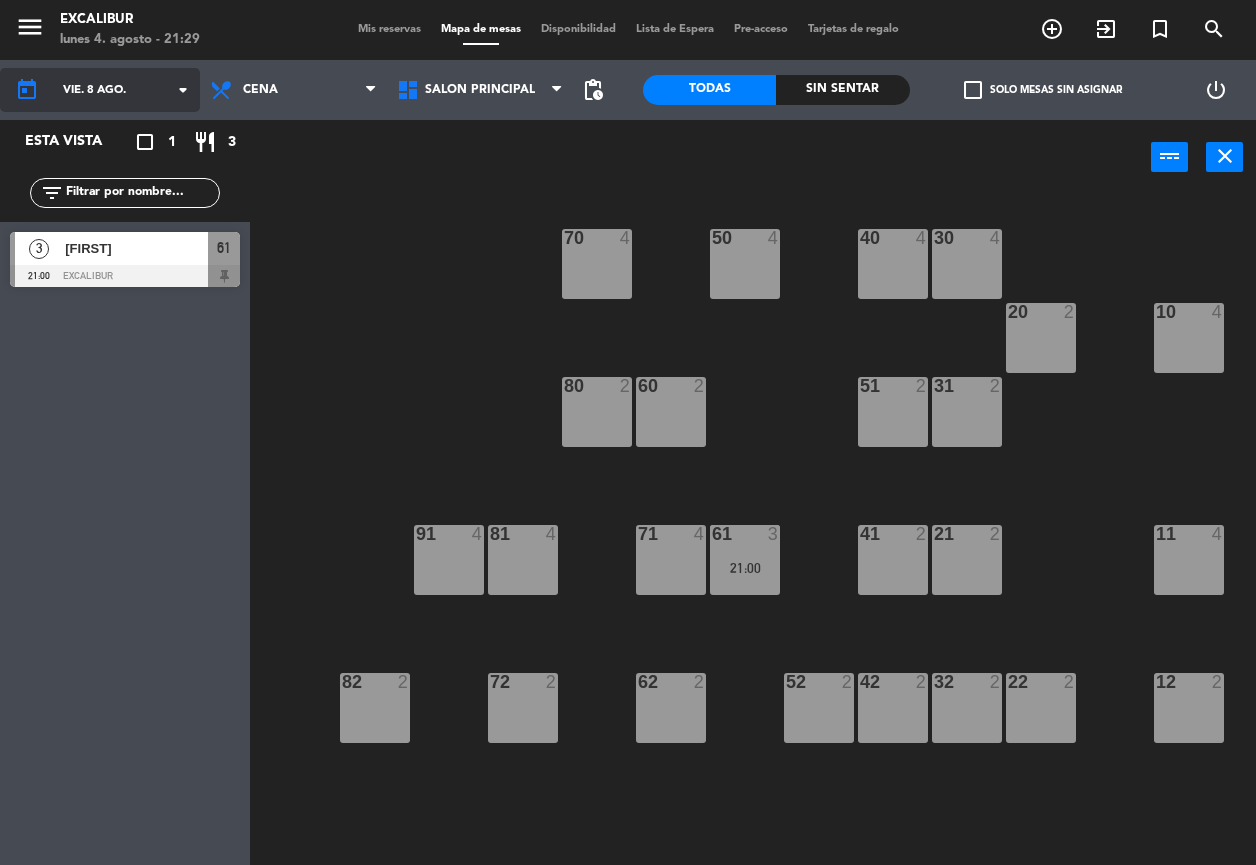 click on "vie. 8 ago." 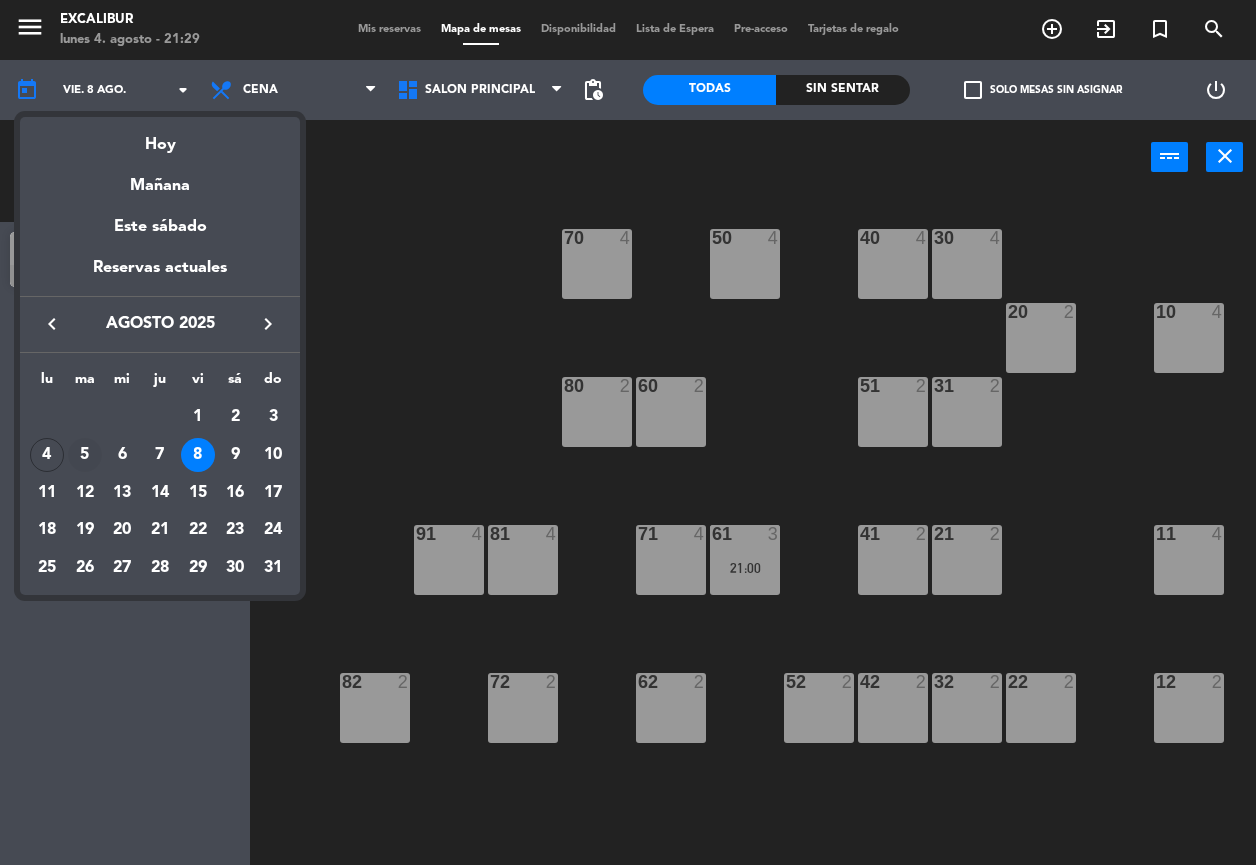 click on "5" at bounding box center [85, 455] 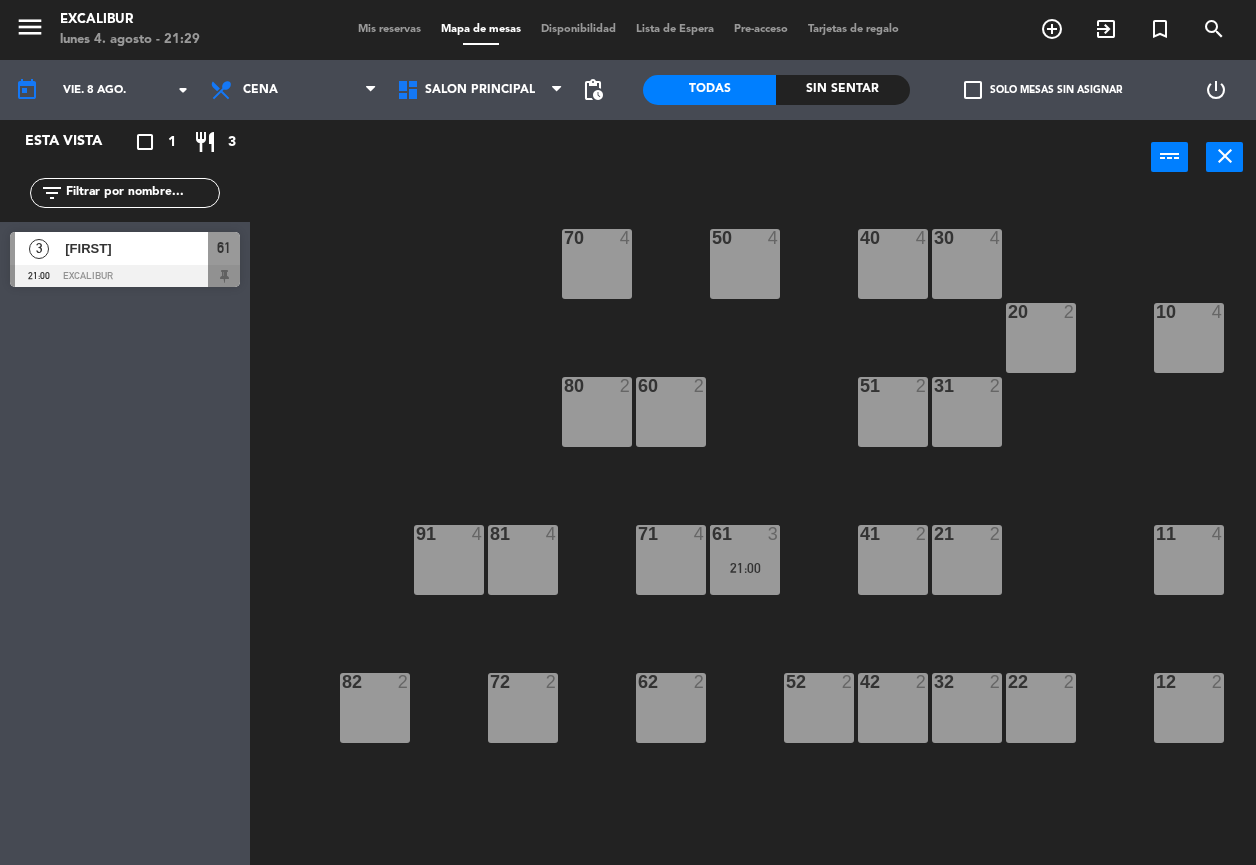 type on "mar. 5 ago." 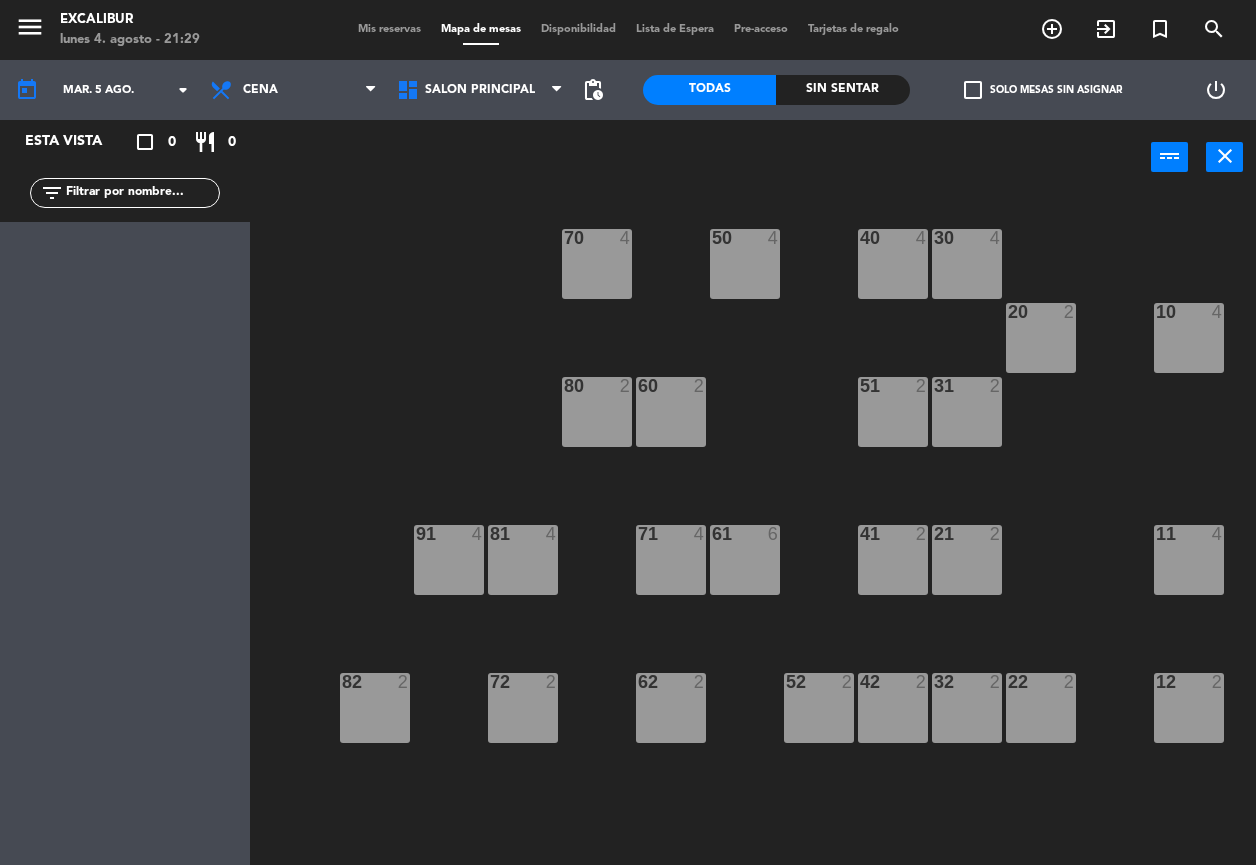 click on "42  2" at bounding box center [893, 708] 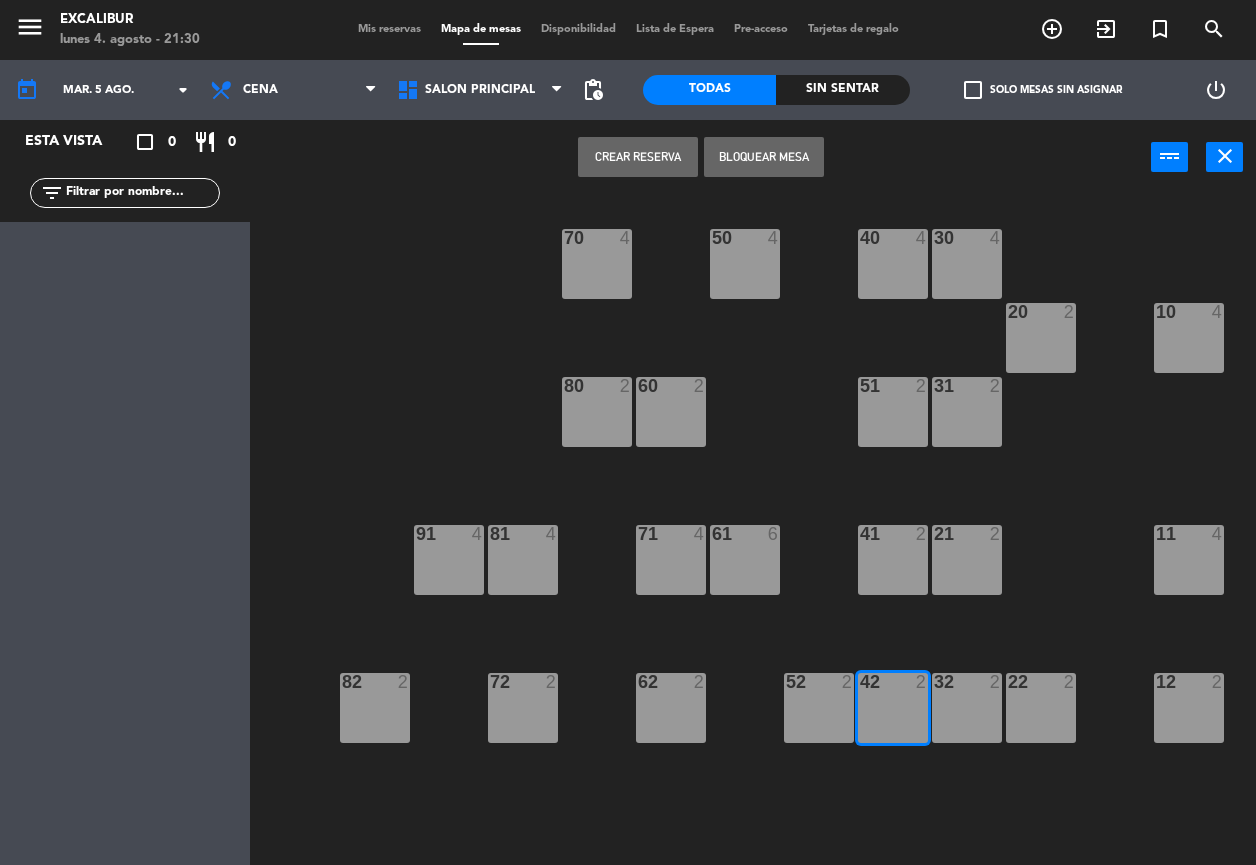 click on "Crear Reserva" at bounding box center [638, 157] 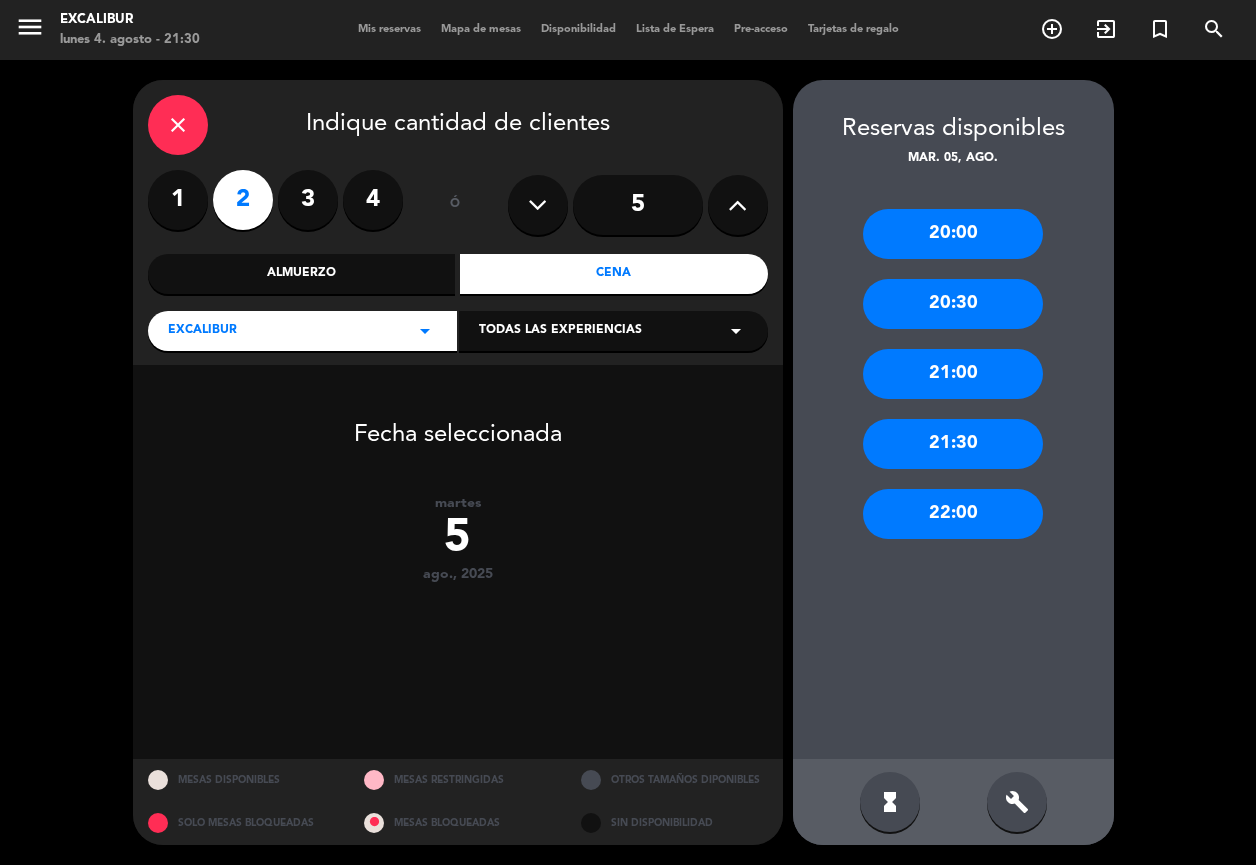 click on "1" at bounding box center [178, 200] 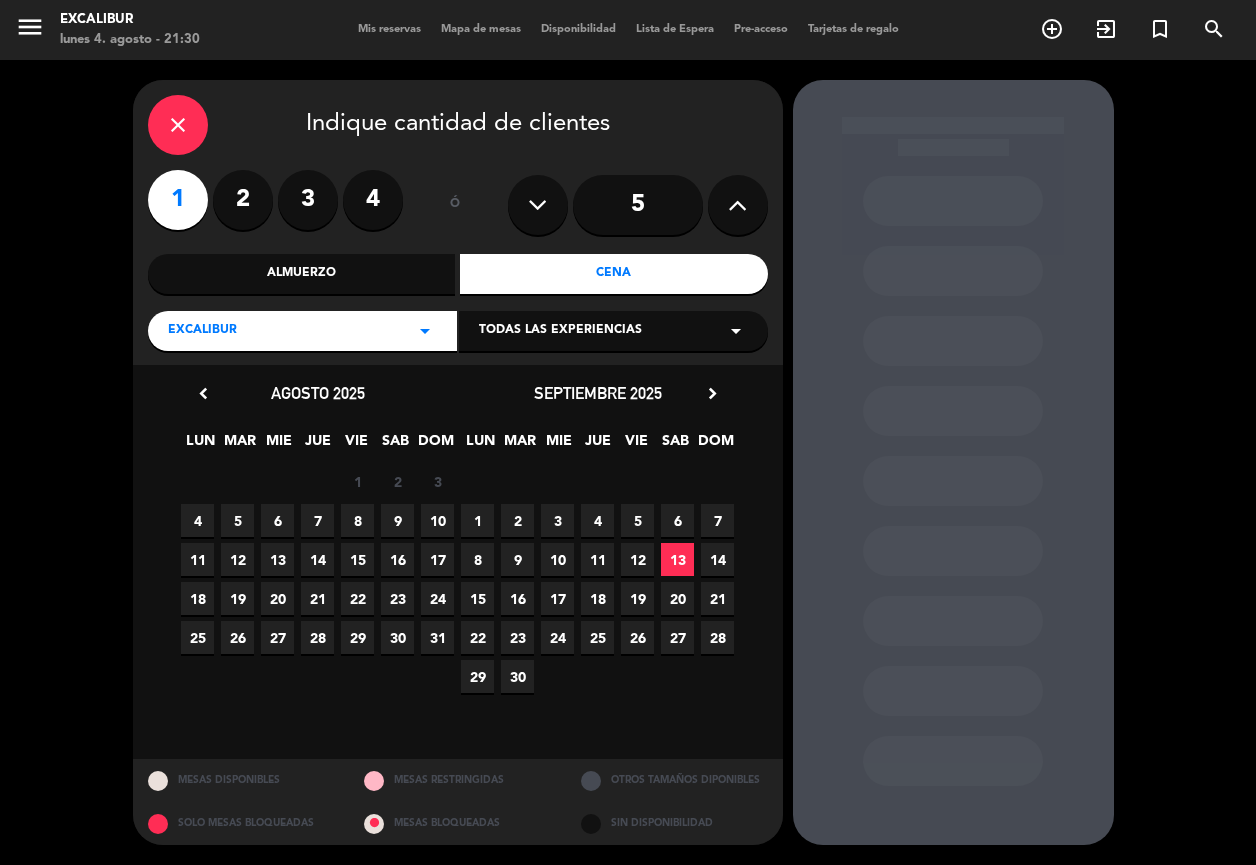 click on "5" at bounding box center [237, 520] 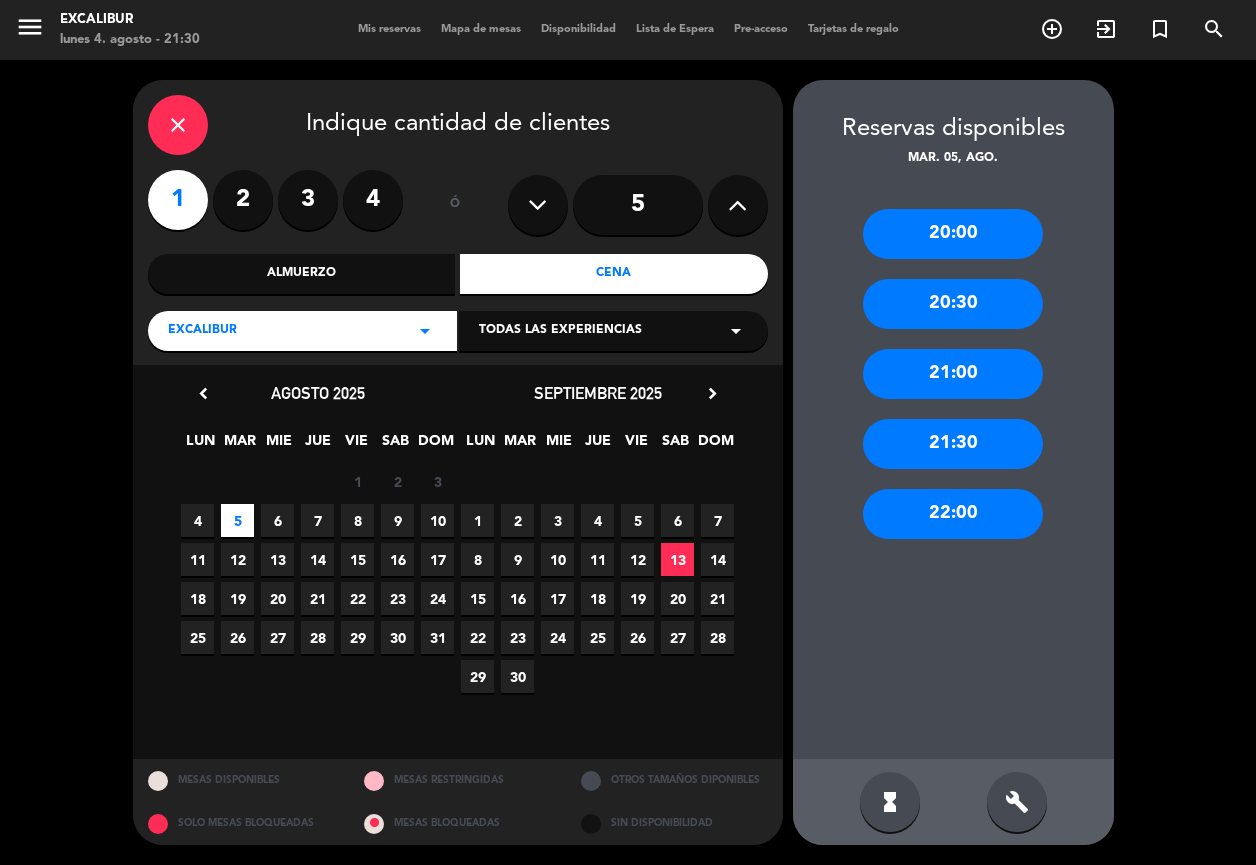 click on "20:30" at bounding box center [953, 304] 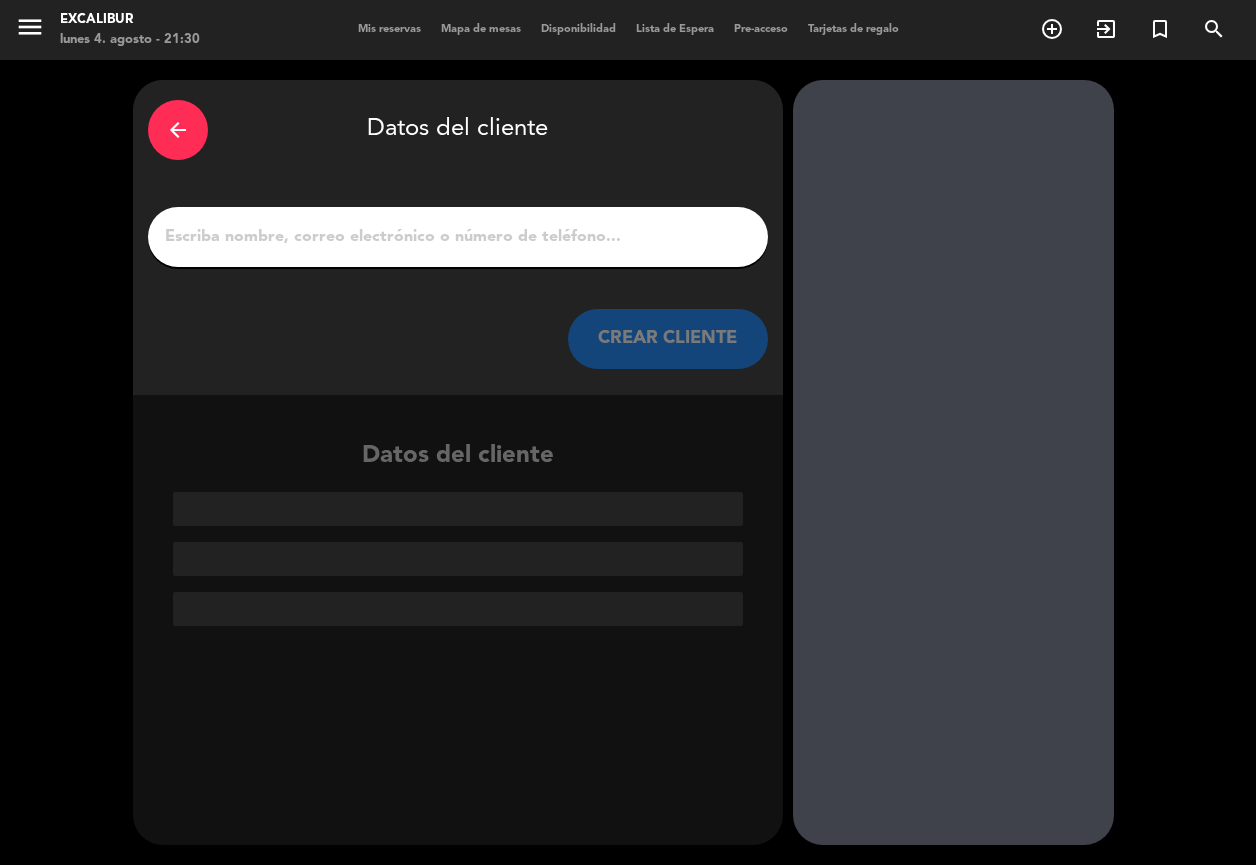 click on "1" at bounding box center [458, 237] 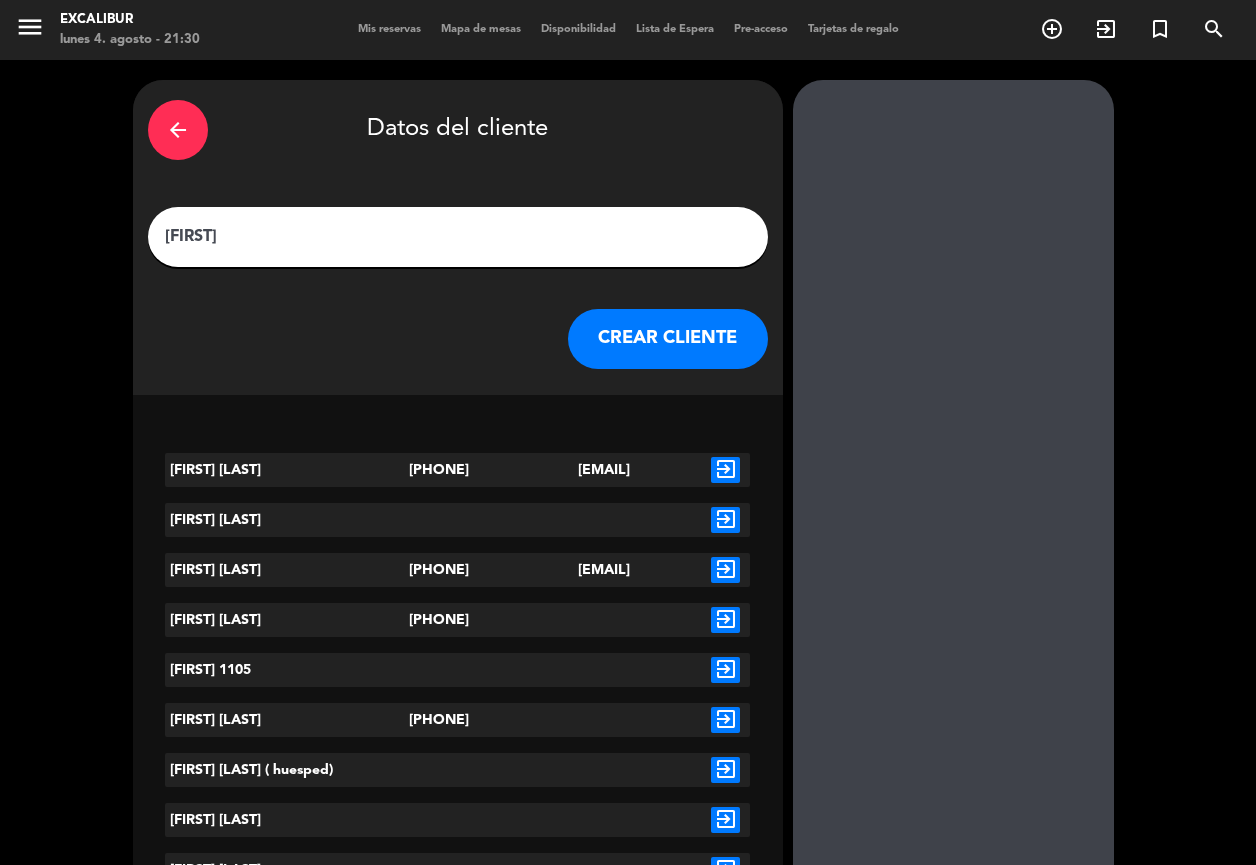 type on "[FIRST]" 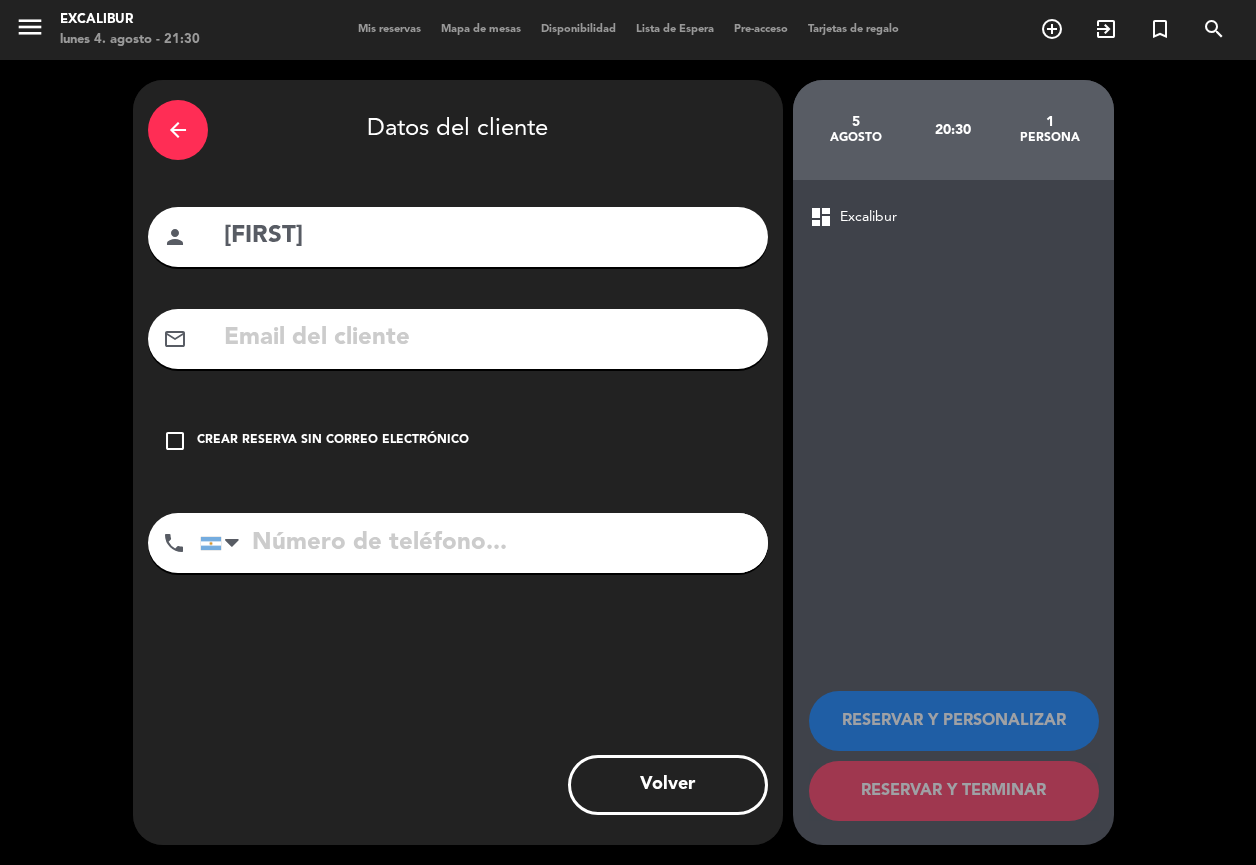 click on "check_box_outline_blank" at bounding box center (175, 441) 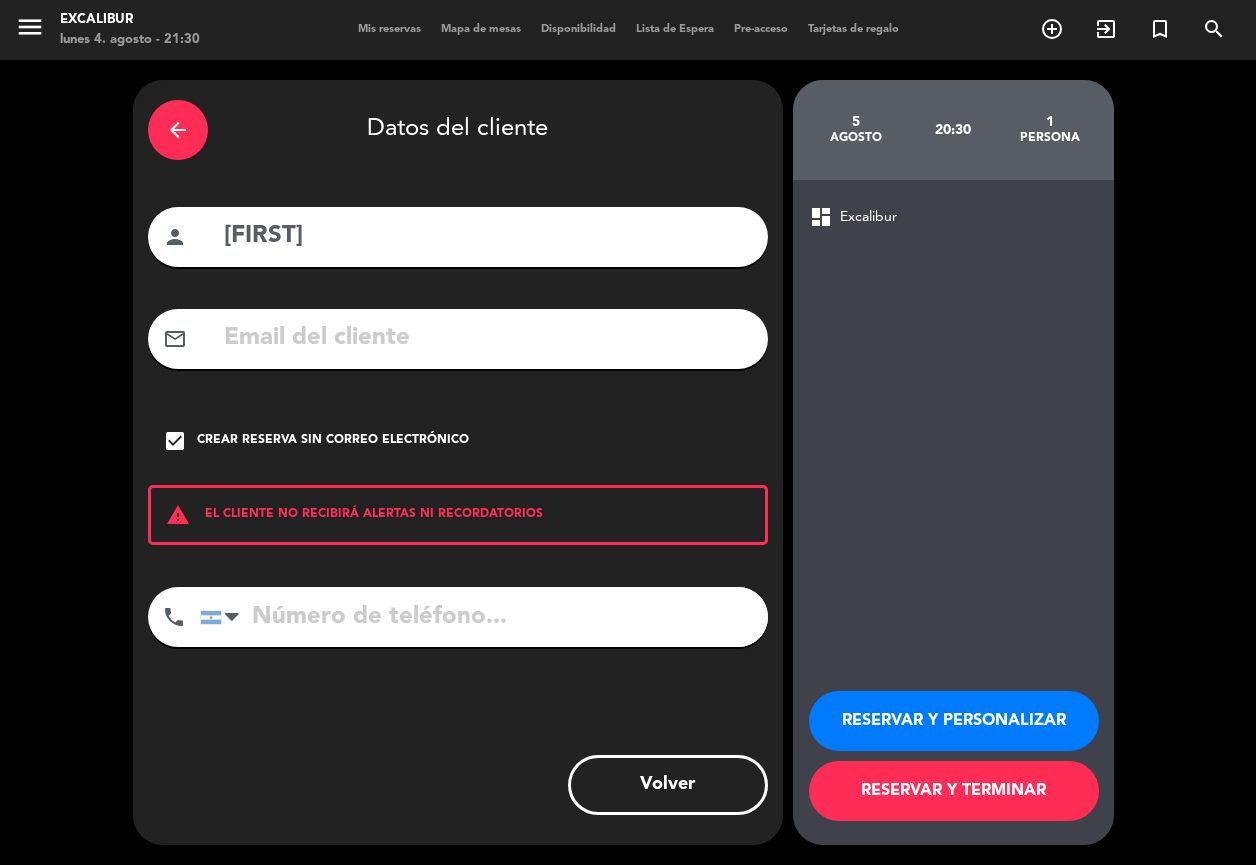 click on "RESERVAR Y TERMINAR" at bounding box center (954, 791) 